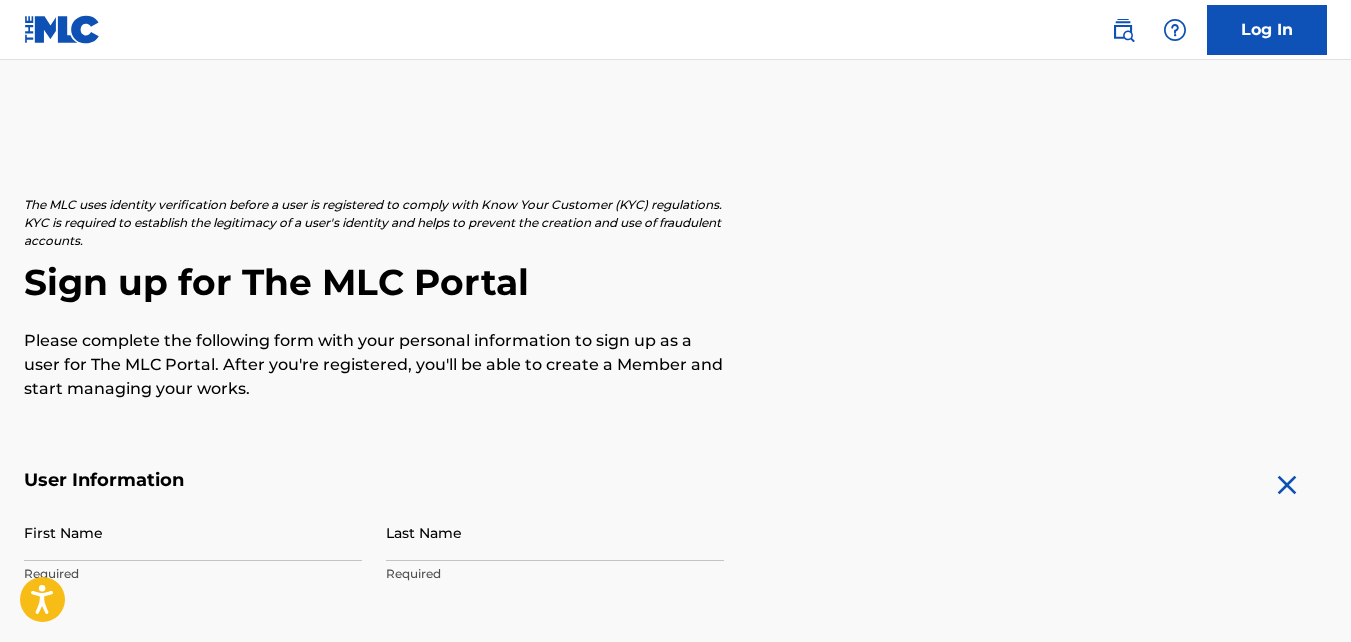 scroll, scrollTop: 201, scrollLeft: 0, axis: vertical 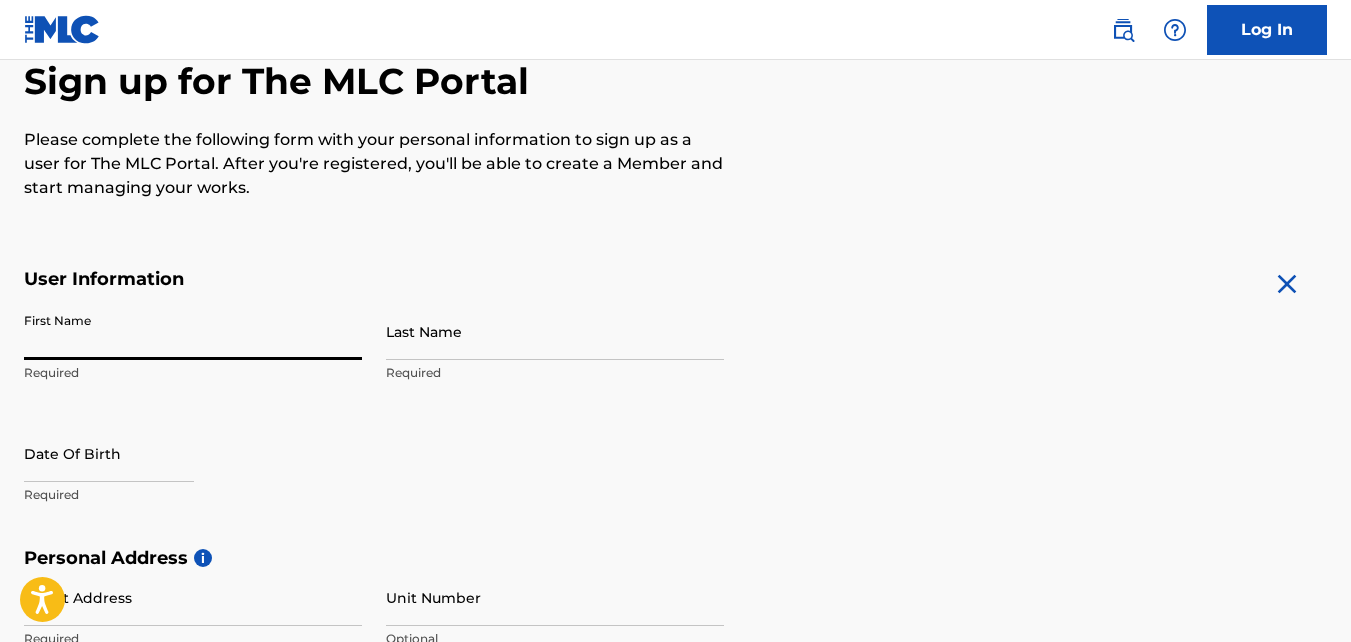click on "First Name" at bounding box center [193, 331] 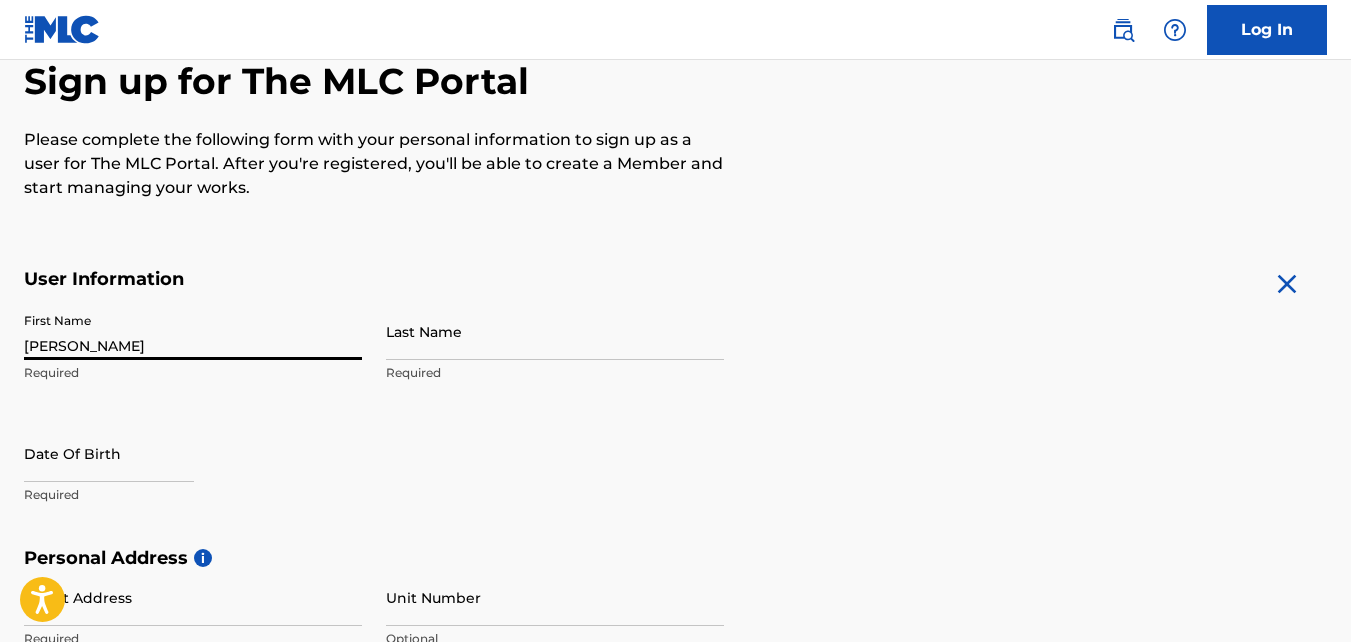 type on "[PERSON_NAME]" 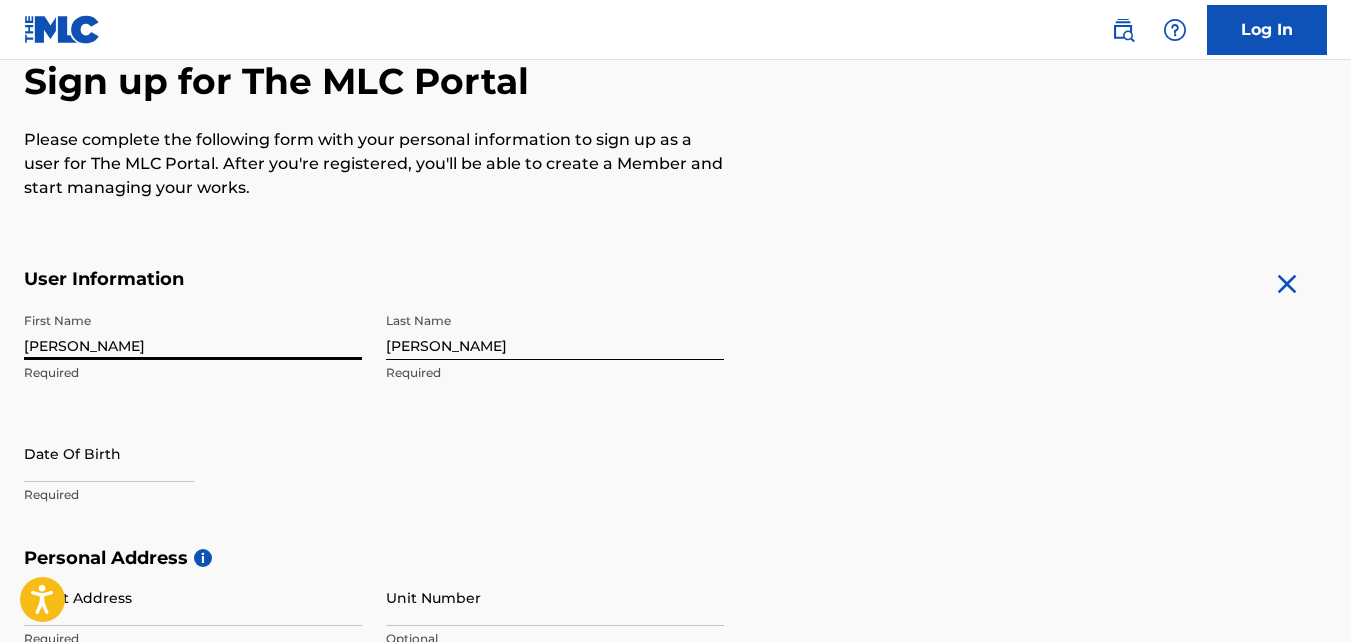 type on "[PERSON_NAME]" 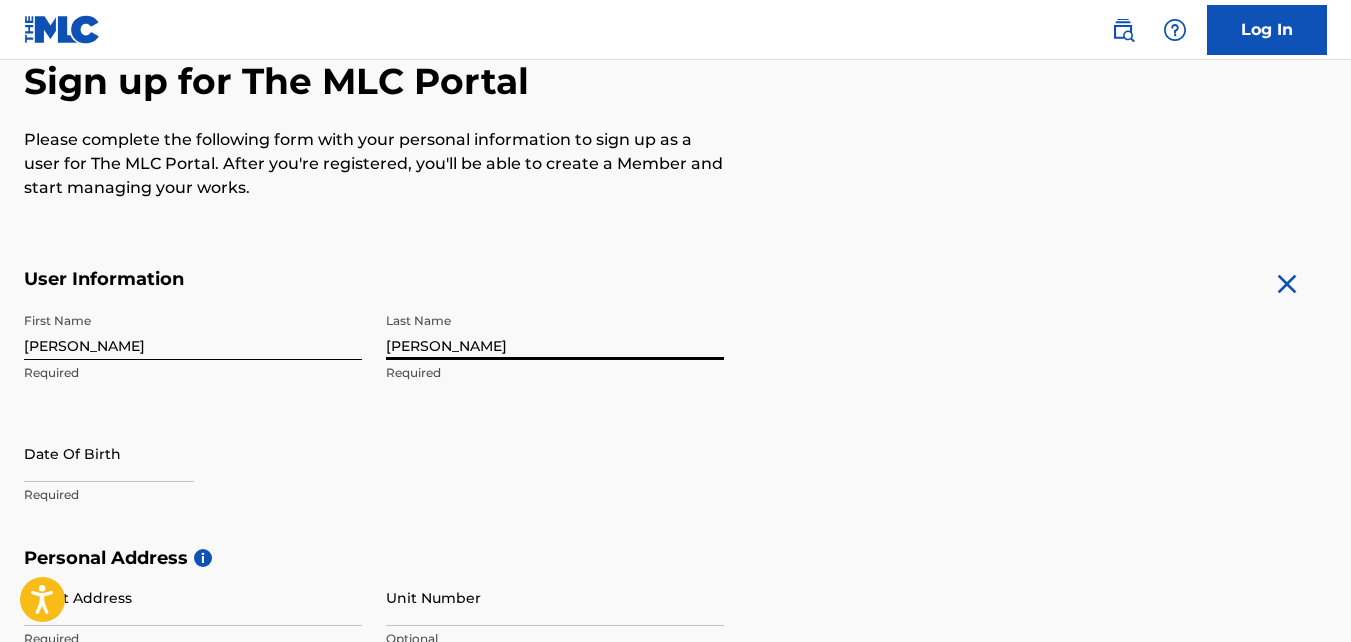 type on "[PERSON_NAME]" 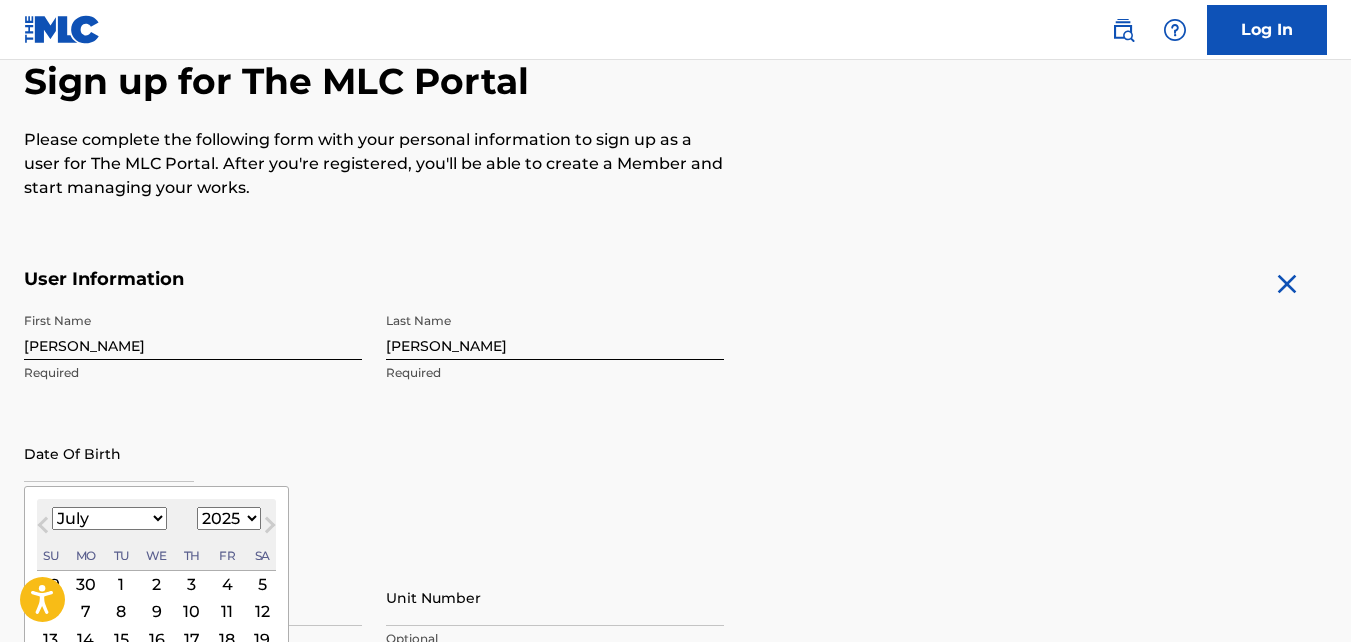 click on "January February March April May June July August September October November December" at bounding box center [109, 518] 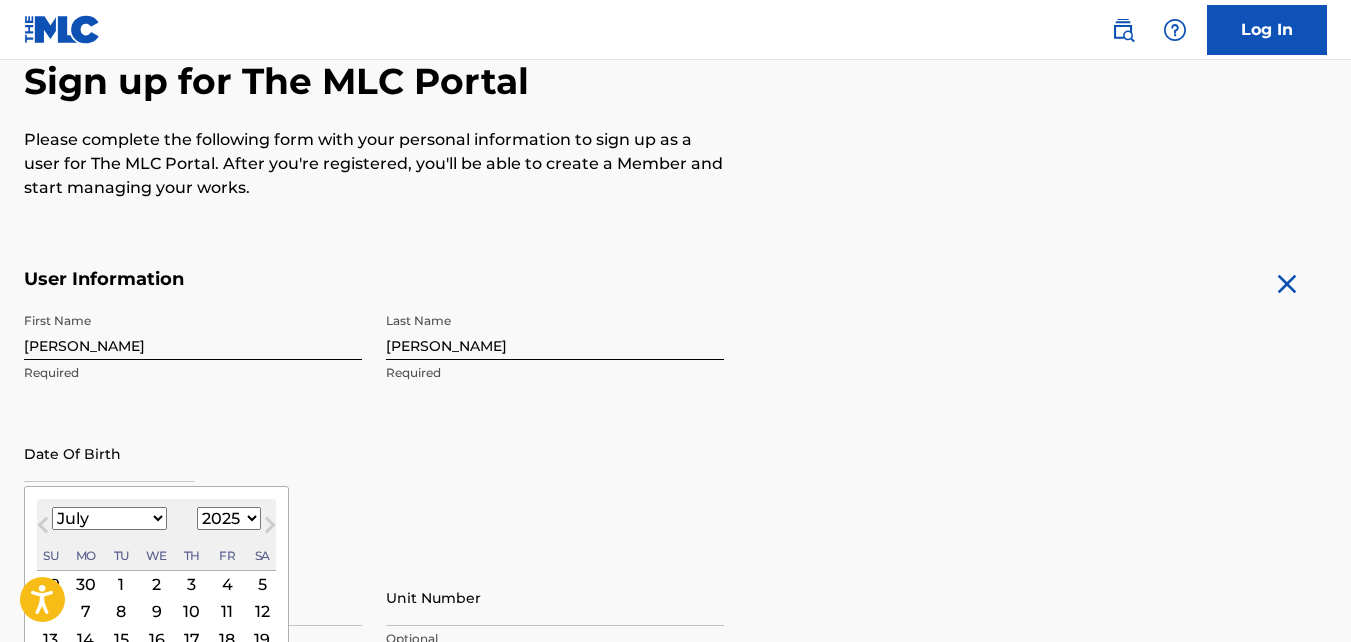 select on "5" 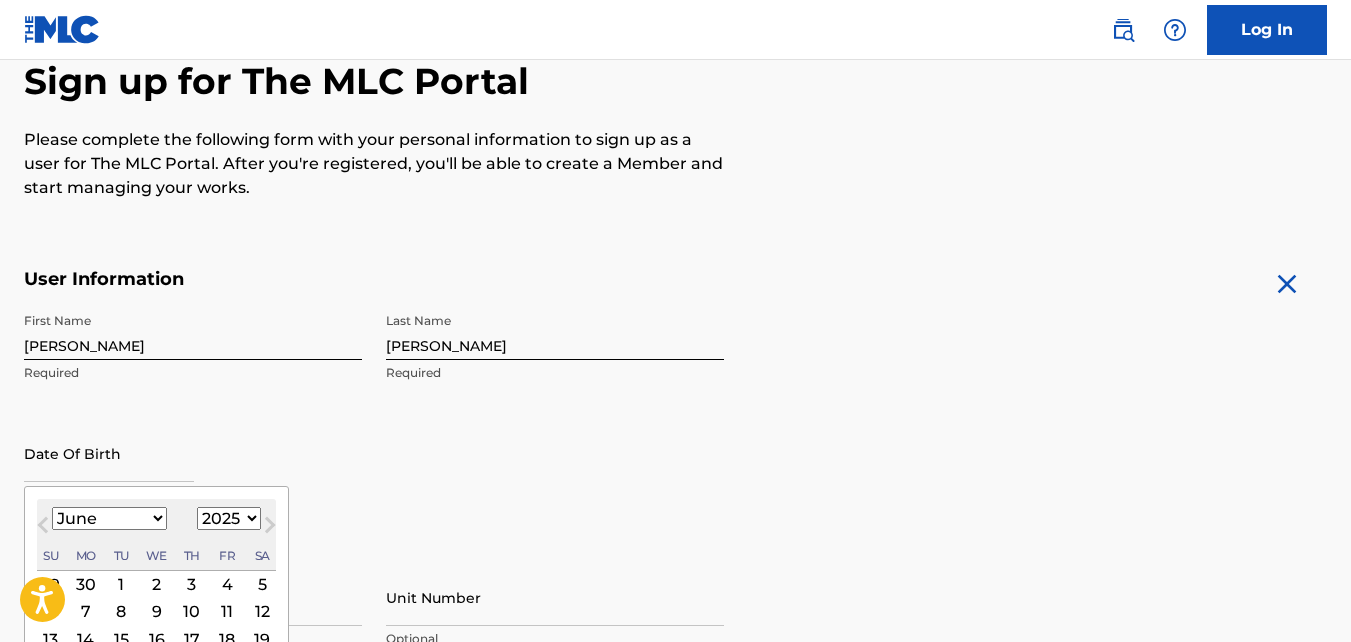 click on "January February March April May June July August September October November December" at bounding box center (109, 518) 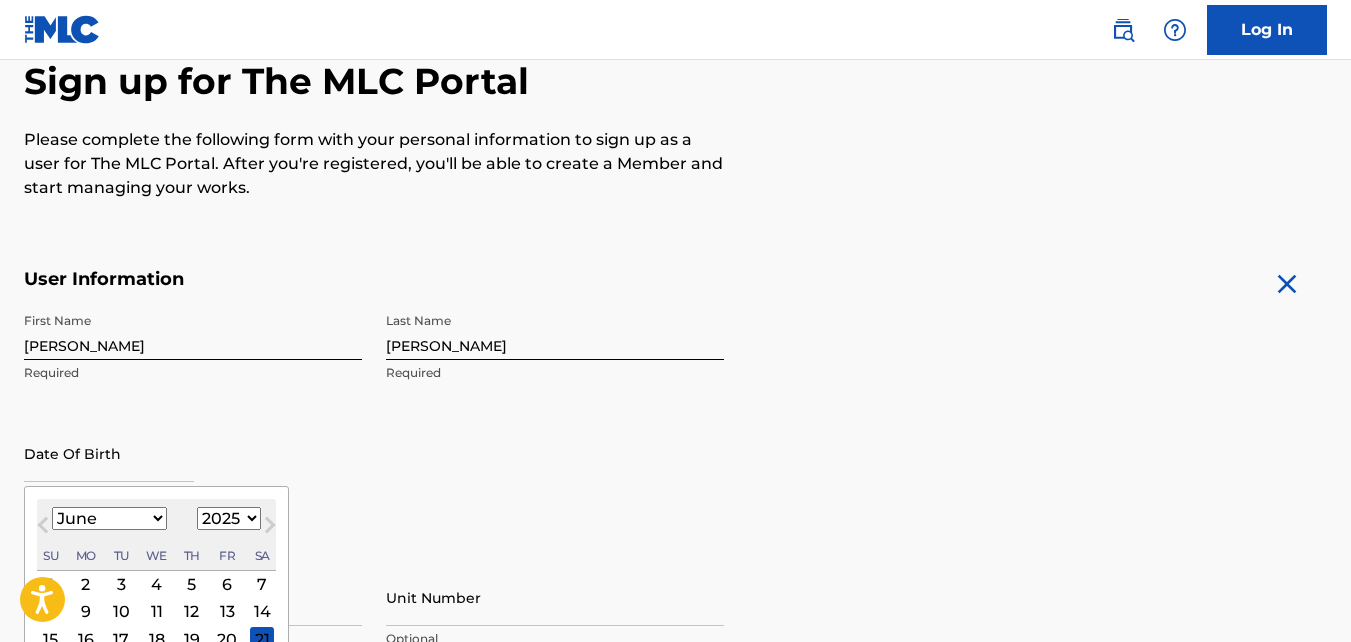 click on "1899 1900 1901 1902 1903 1904 1905 1906 1907 1908 1909 1910 1911 1912 1913 1914 1915 1916 1917 1918 1919 1920 1921 1922 1923 1924 1925 1926 1927 1928 1929 1930 1931 1932 1933 1934 1935 1936 1937 1938 1939 1940 1941 1942 1943 1944 1945 1946 1947 1948 1949 1950 1951 1952 1953 1954 1955 1956 1957 1958 1959 1960 1961 1962 1963 1964 1965 1966 1967 1968 1969 1970 1971 1972 1973 1974 1975 1976 1977 1978 1979 1980 1981 1982 1983 1984 1985 1986 1987 1988 1989 1990 1991 1992 1993 1994 1995 1996 1997 1998 1999 2000 2001 2002 2003 2004 2005 2006 2007 2008 2009 2010 2011 2012 2013 2014 2015 2016 2017 2018 2019 2020 2021 2022 2023 2024 2025 2026 2027 2028 2029 2030 2031 2032 2033 2034 2035 2036 2037 2038 2039 2040 2041 2042 2043 2044 2045 2046 2047 2048 2049 2050 2051 2052 2053 2054 2055 2056 2057 2058 2059 2060 2061 2062 2063 2064 2065 2066 2067 2068 2069 2070 2071 2072 2073 2074 2075 2076 2077 2078 2079 2080 2081 2082 2083 2084 2085 2086 2087 2088 2089 2090 2091 2092 2093 2094 2095 2096 2097 2098 2099 2100" at bounding box center [229, 518] 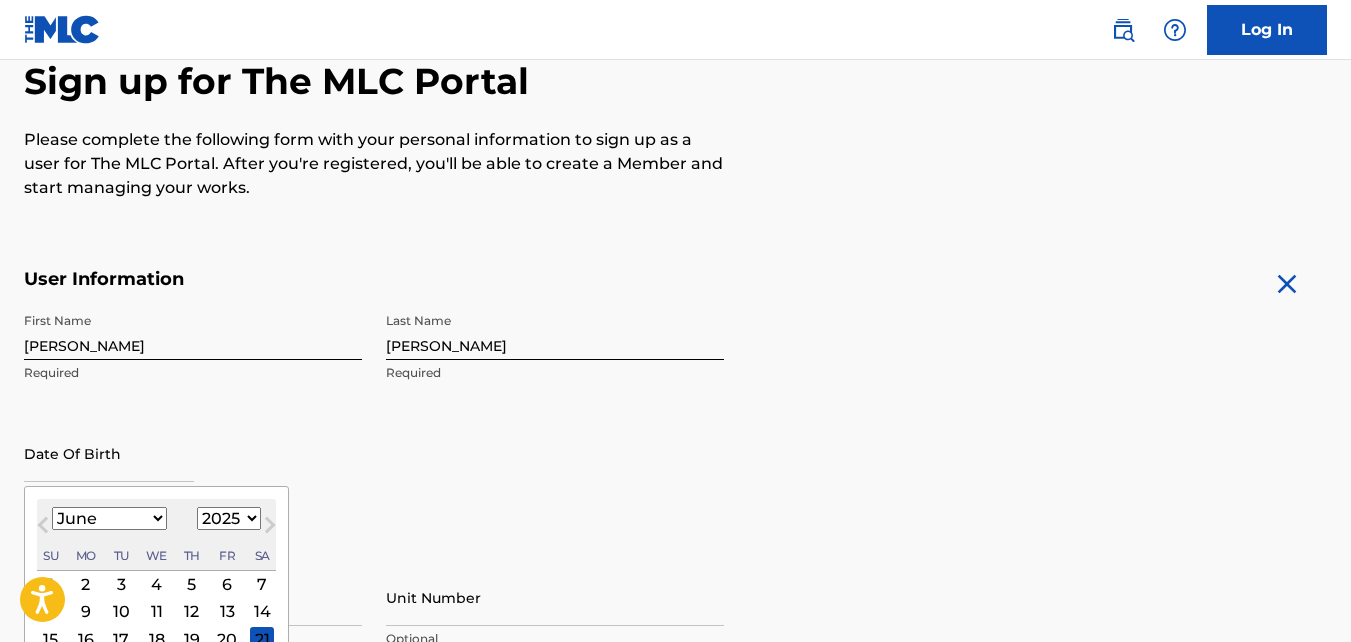select on "2000" 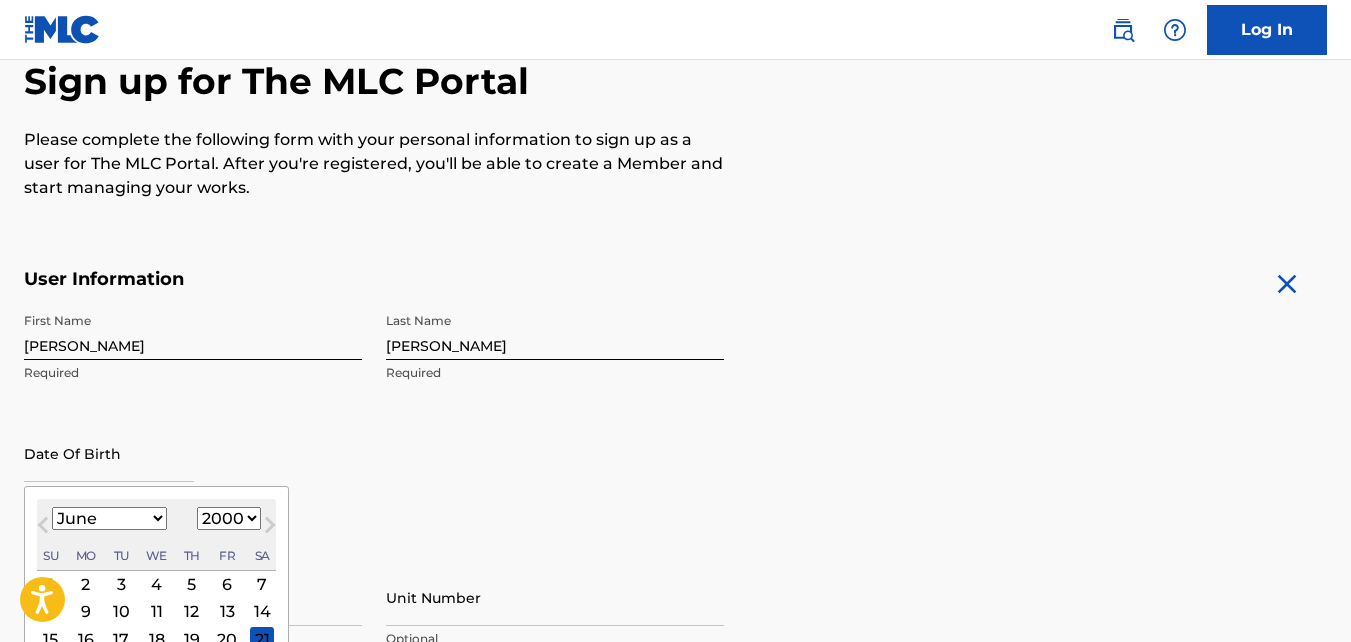 click on "1899 1900 1901 1902 1903 1904 1905 1906 1907 1908 1909 1910 1911 1912 1913 1914 1915 1916 1917 1918 1919 1920 1921 1922 1923 1924 1925 1926 1927 1928 1929 1930 1931 1932 1933 1934 1935 1936 1937 1938 1939 1940 1941 1942 1943 1944 1945 1946 1947 1948 1949 1950 1951 1952 1953 1954 1955 1956 1957 1958 1959 1960 1961 1962 1963 1964 1965 1966 1967 1968 1969 1970 1971 1972 1973 1974 1975 1976 1977 1978 1979 1980 1981 1982 1983 1984 1985 1986 1987 1988 1989 1990 1991 1992 1993 1994 1995 1996 1997 1998 1999 2000 2001 2002 2003 2004 2005 2006 2007 2008 2009 2010 2011 2012 2013 2014 2015 2016 2017 2018 2019 2020 2021 2022 2023 2024 2025 2026 2027 2028 2029 2030 2031 2032 2033 2034 2035 2036 2037 2038 2039 2040 2041 2042 2043 2044 2045 2046 2047 2048 2049 2050 2051 2052 2053 2054 2055 2056 2057 2058 2059 2060 2061 2062 2063 2064 2065 2066 2067 2068 2069 2070 2071 2072 2073 2074 2075 2076 2077 2078 2079 2080 2081 2082 2083 2084 2085 2086 2087 2088 2089 2090 2091 2092 2093 2094 2095 2096 2097 2098 2099 2100" at bounding box center (229, 518) 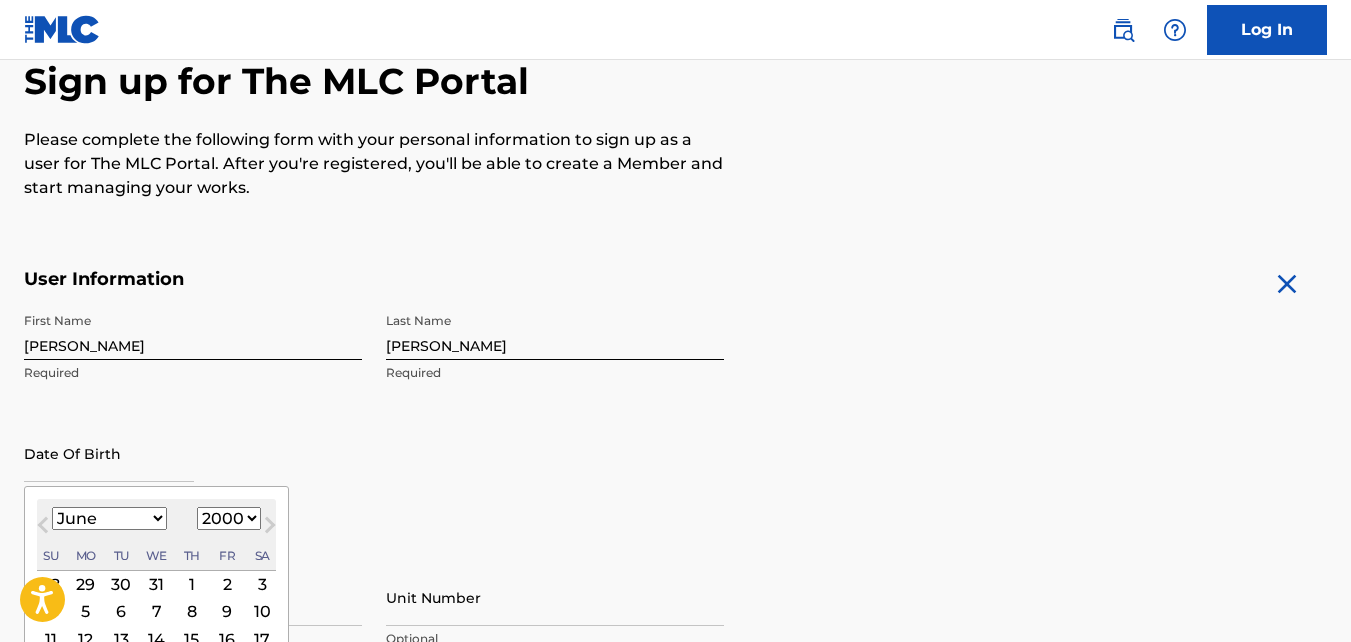 click on "9" at bounding box center [227, 612] 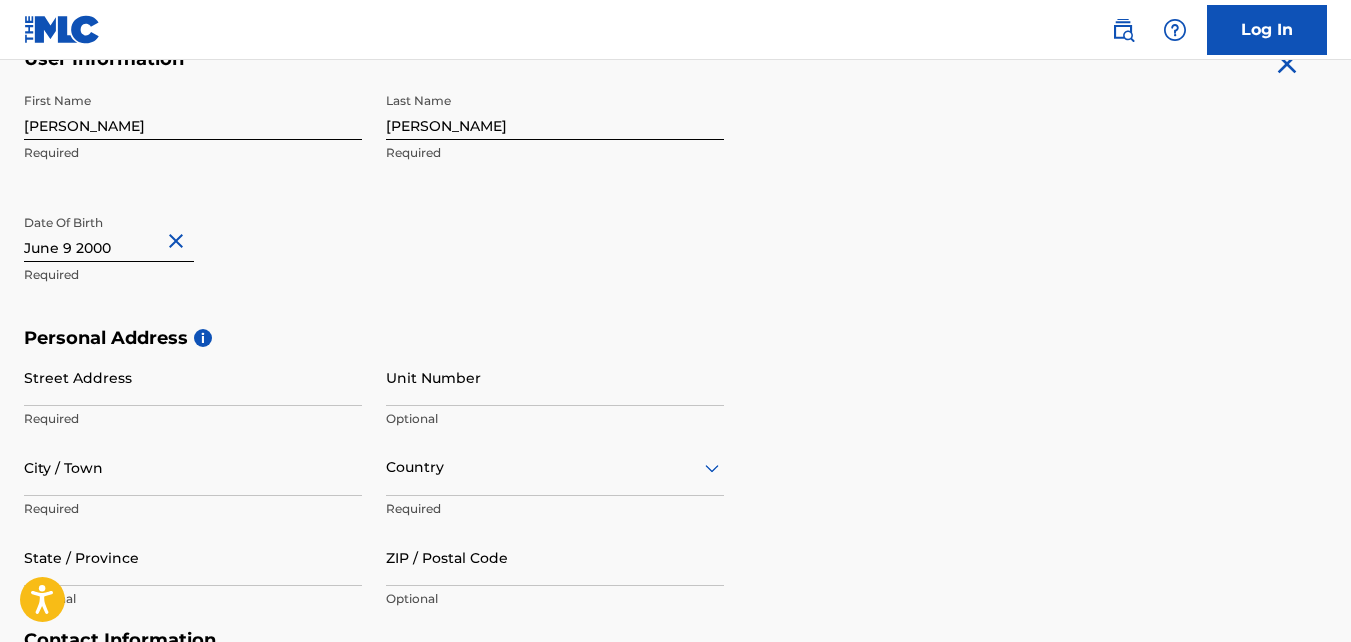 scroll, scrollTop: 476, scrollLeft: 0, axis: vertical 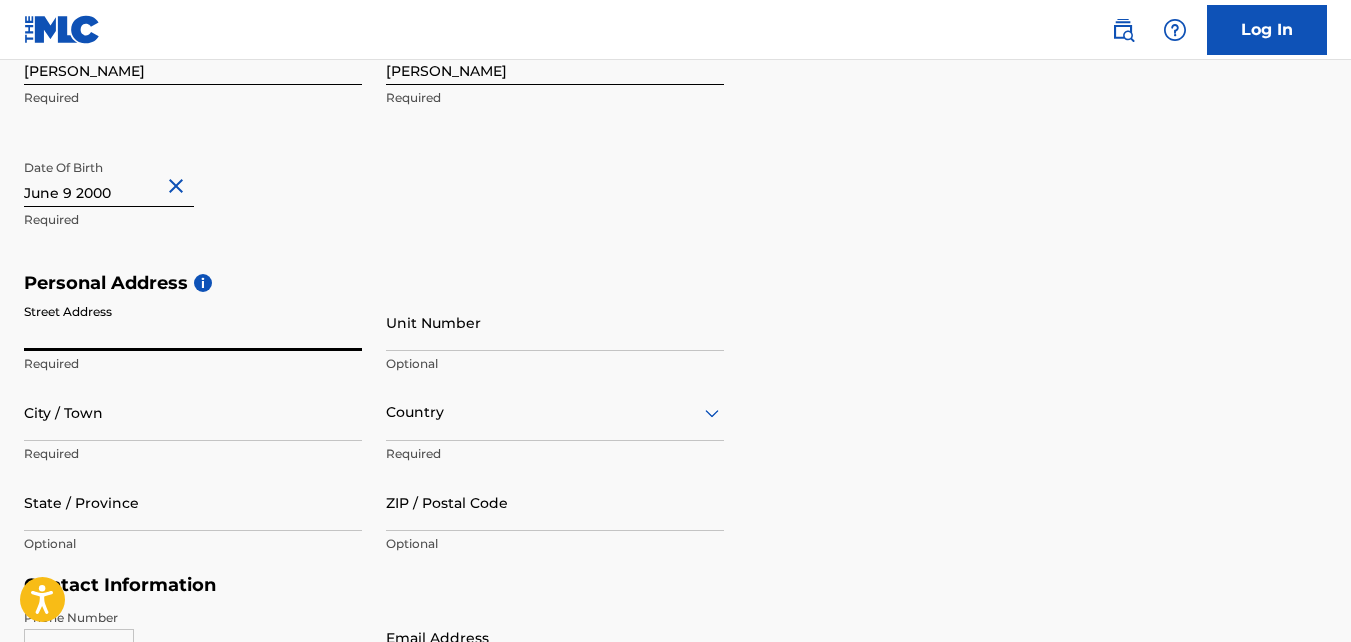 click on "Street Address" at bounding box center (193, 322) 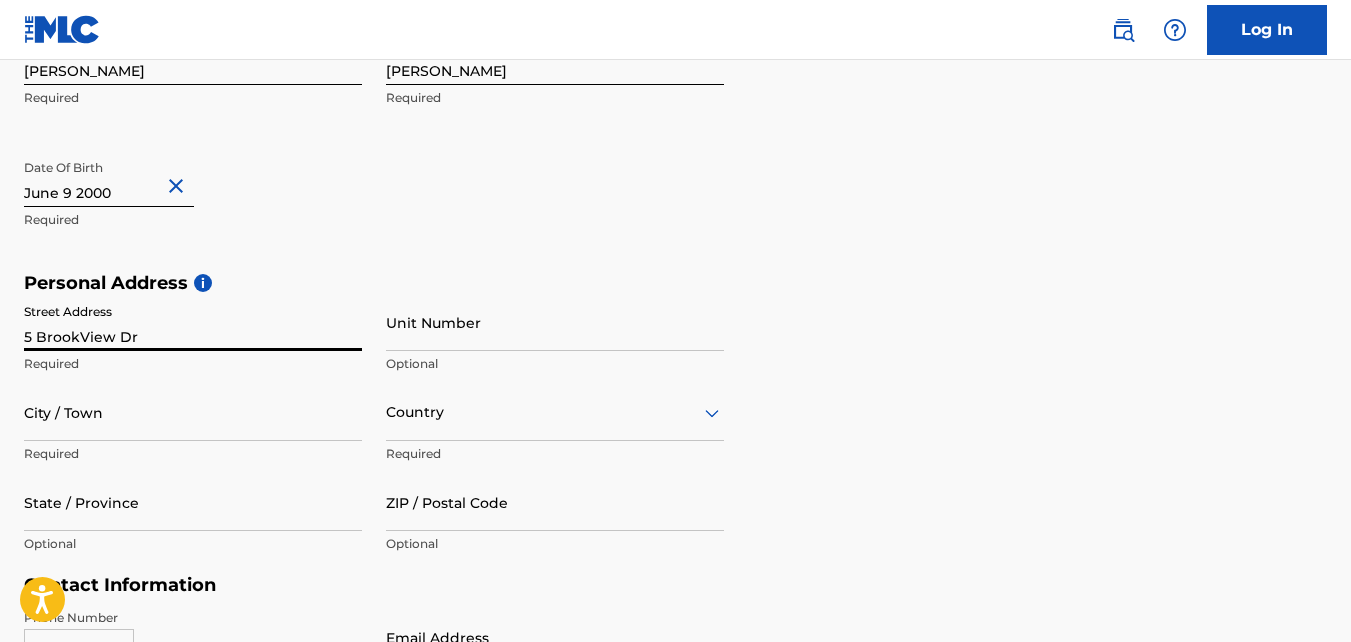 type on "Savannah" 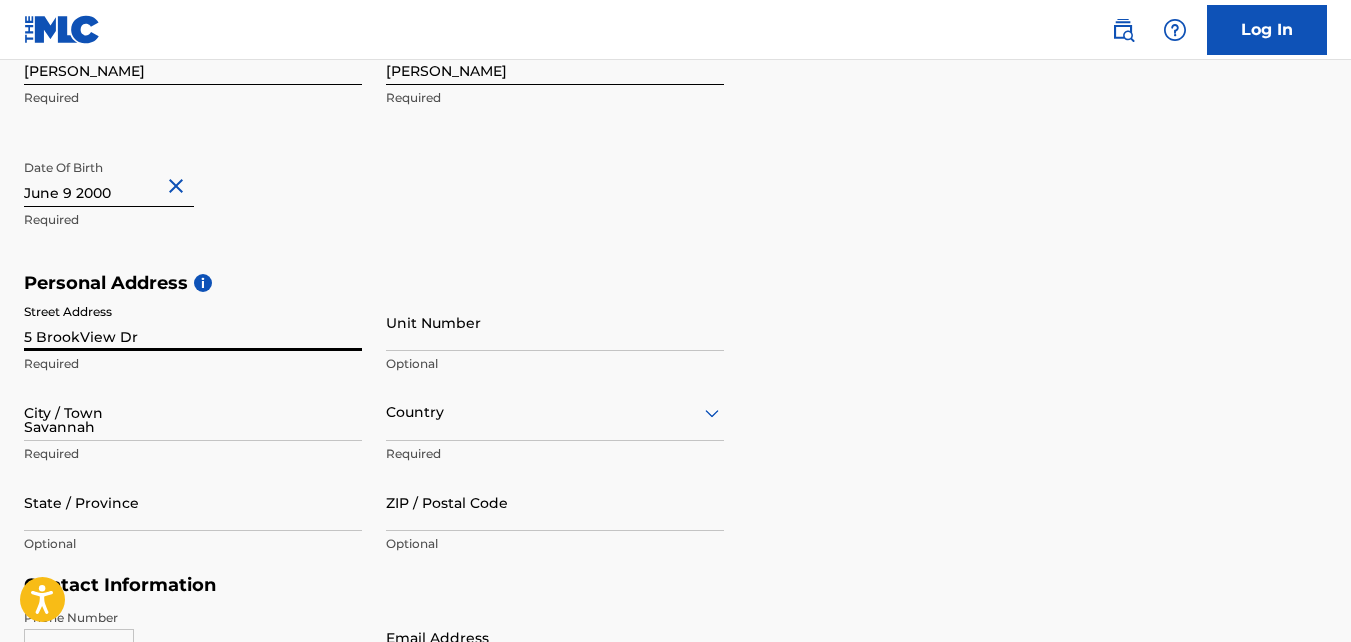type on "[GEOGRAPHIC_DATA]" 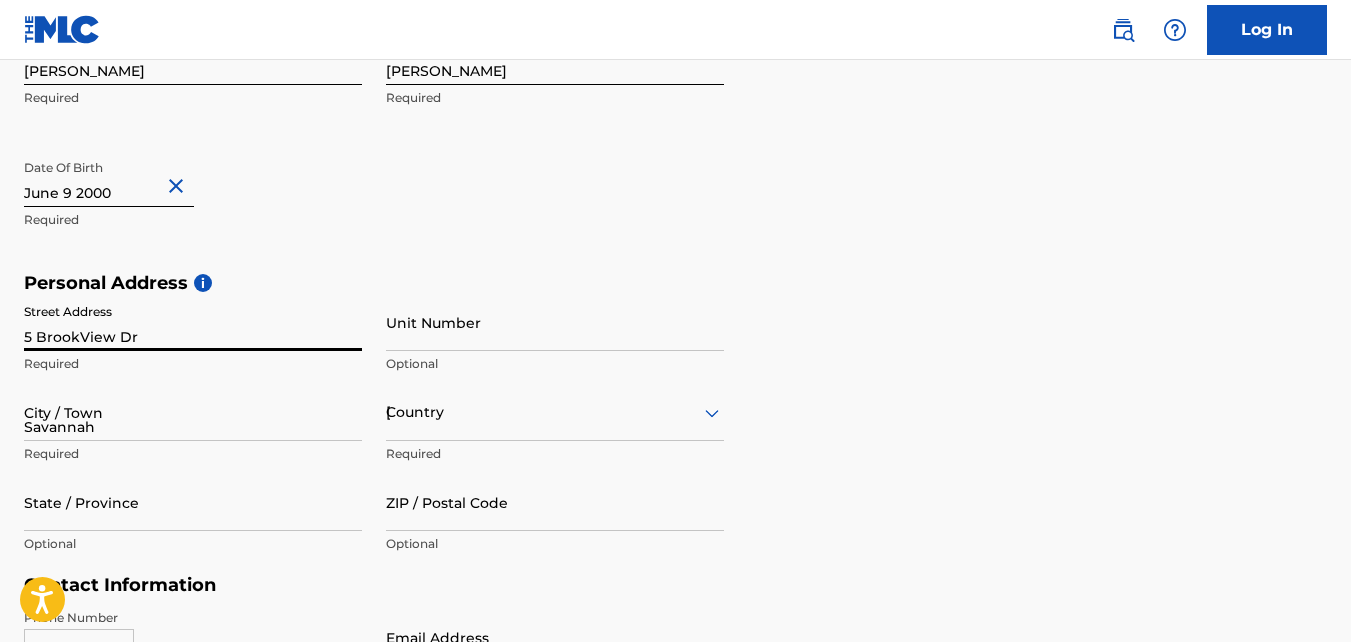type on "[US_STATE]" 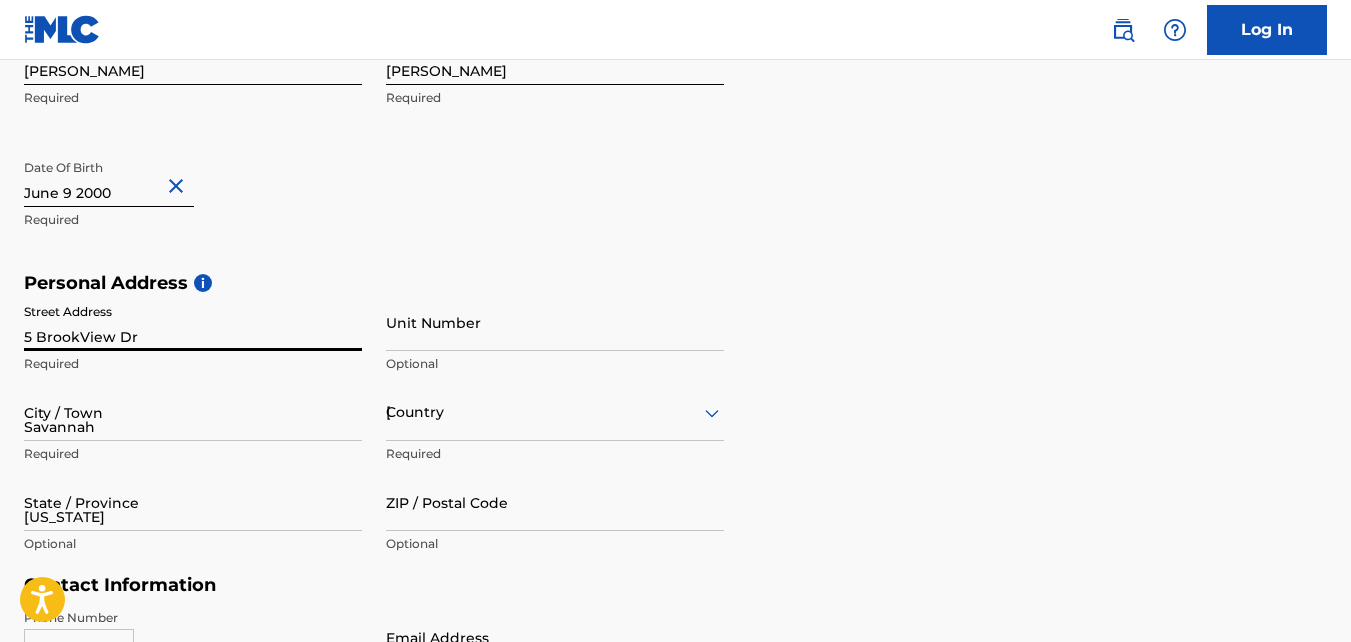 type on "31406" 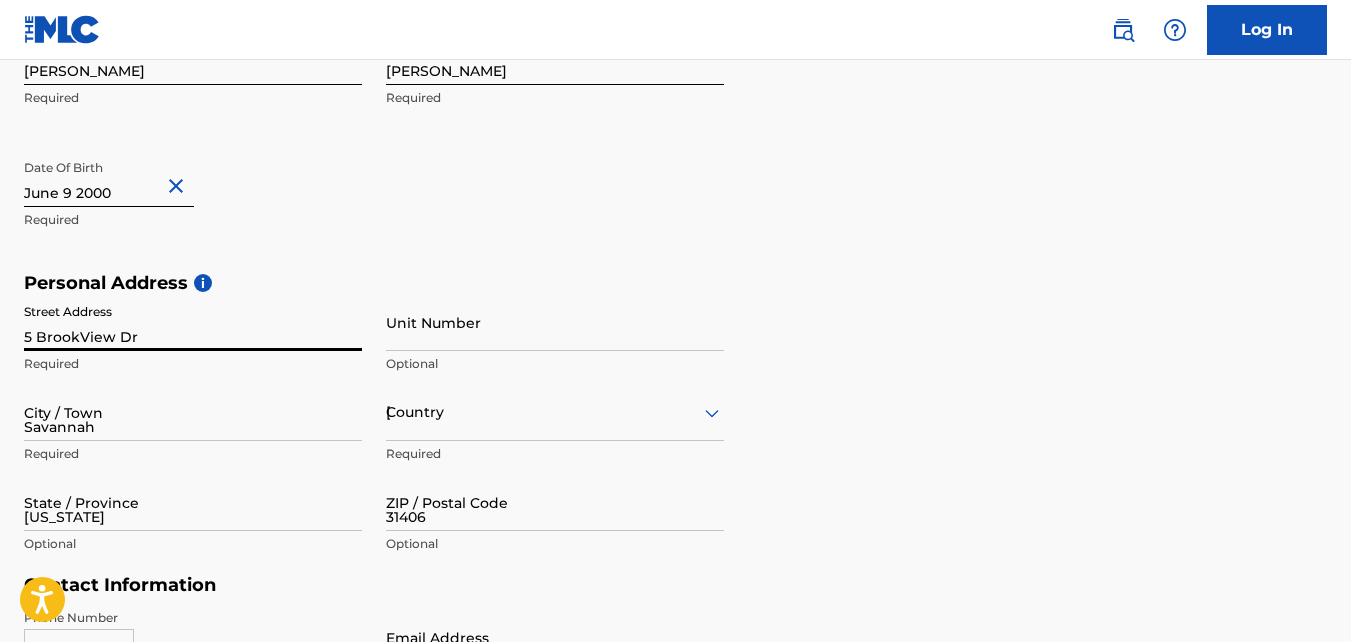 type on "[EMAIL_ADDRESS][DOMAIN_NAME]" 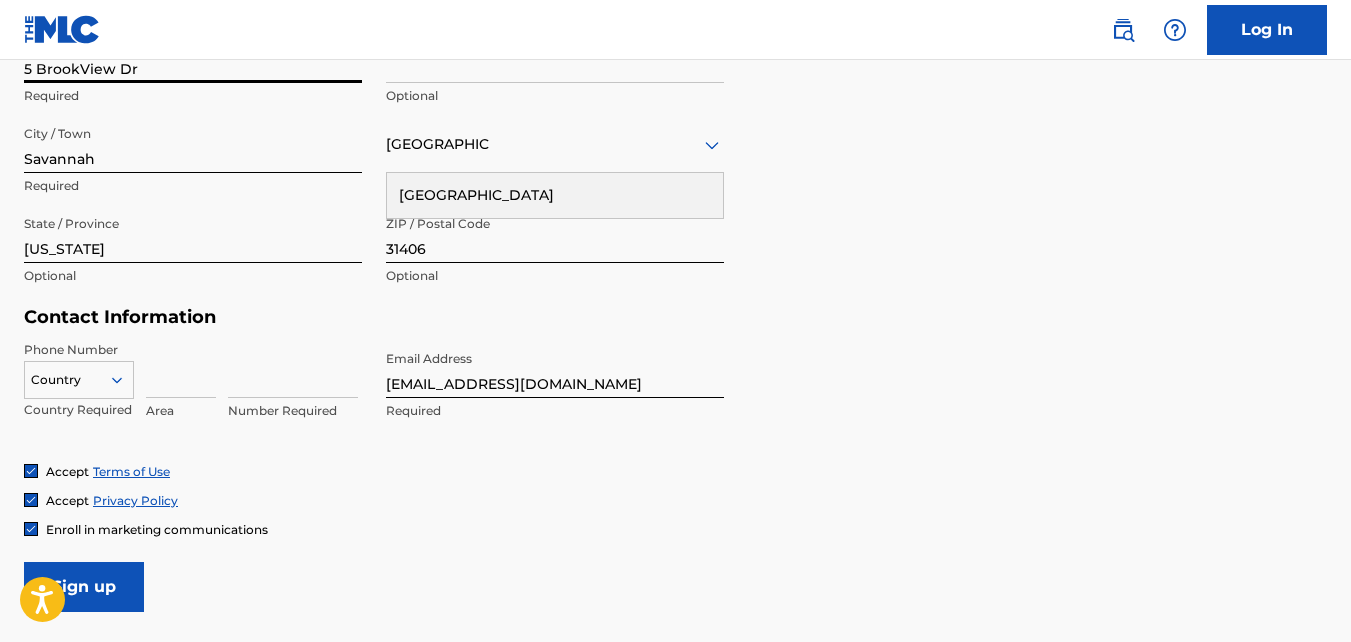 scroll, scrollTop: 776, scrollLeft: 0, axis: vertical 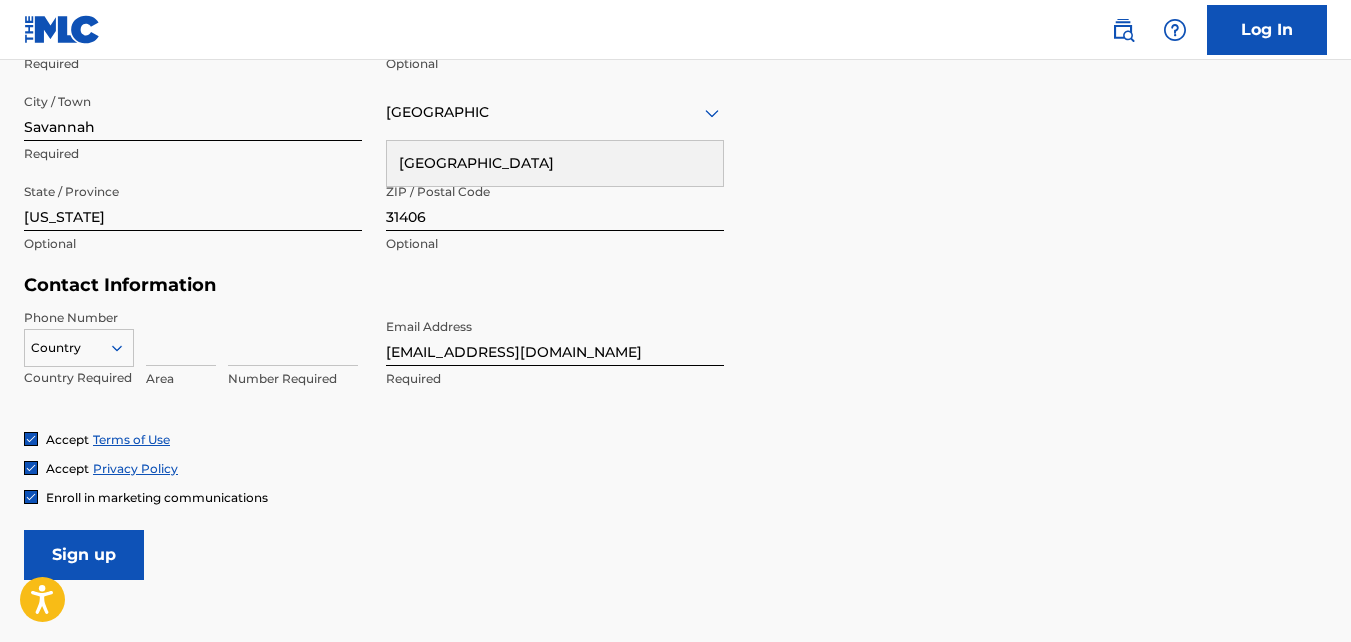 click on "Sign up" at bounding box center (84, 555) 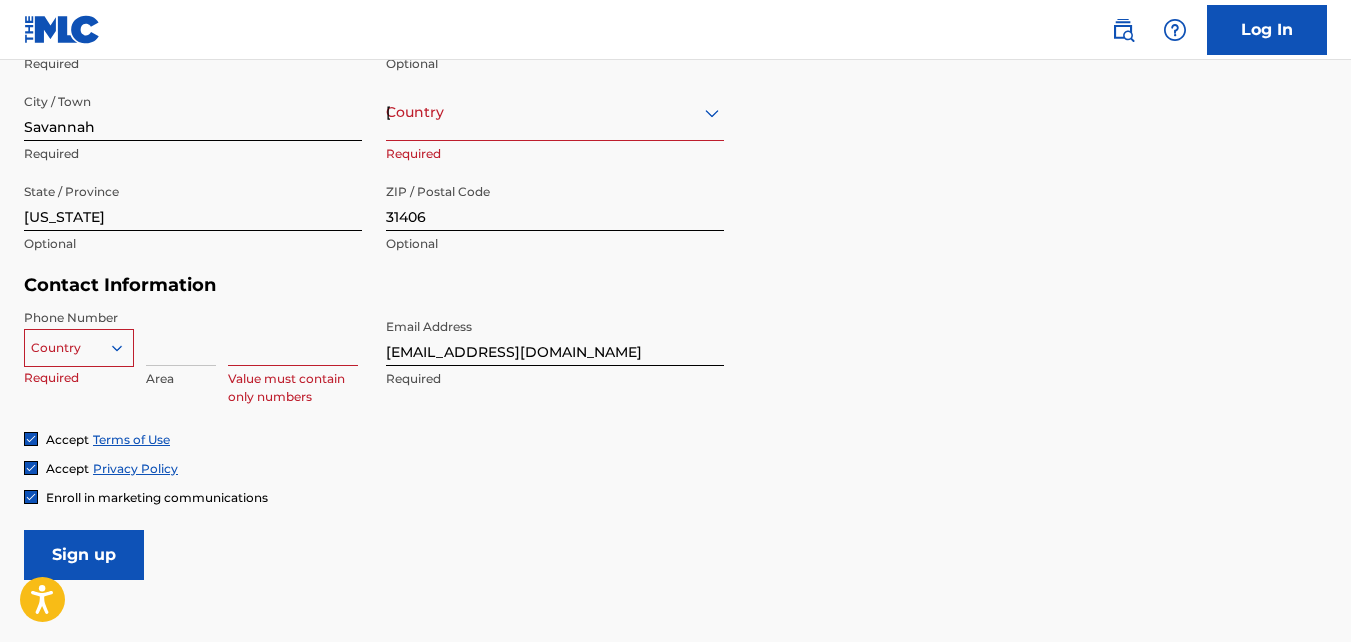 click at bounding box center [181, 337] 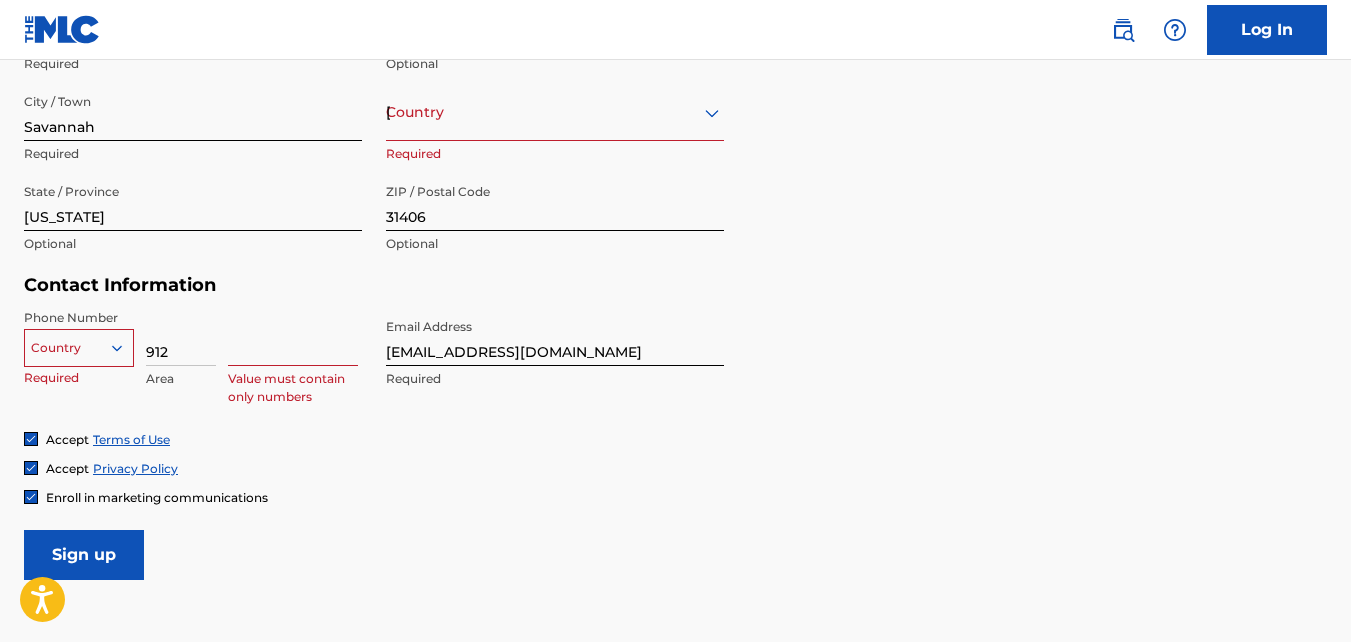 type on "[GEOGRAPHIC_DATA]" 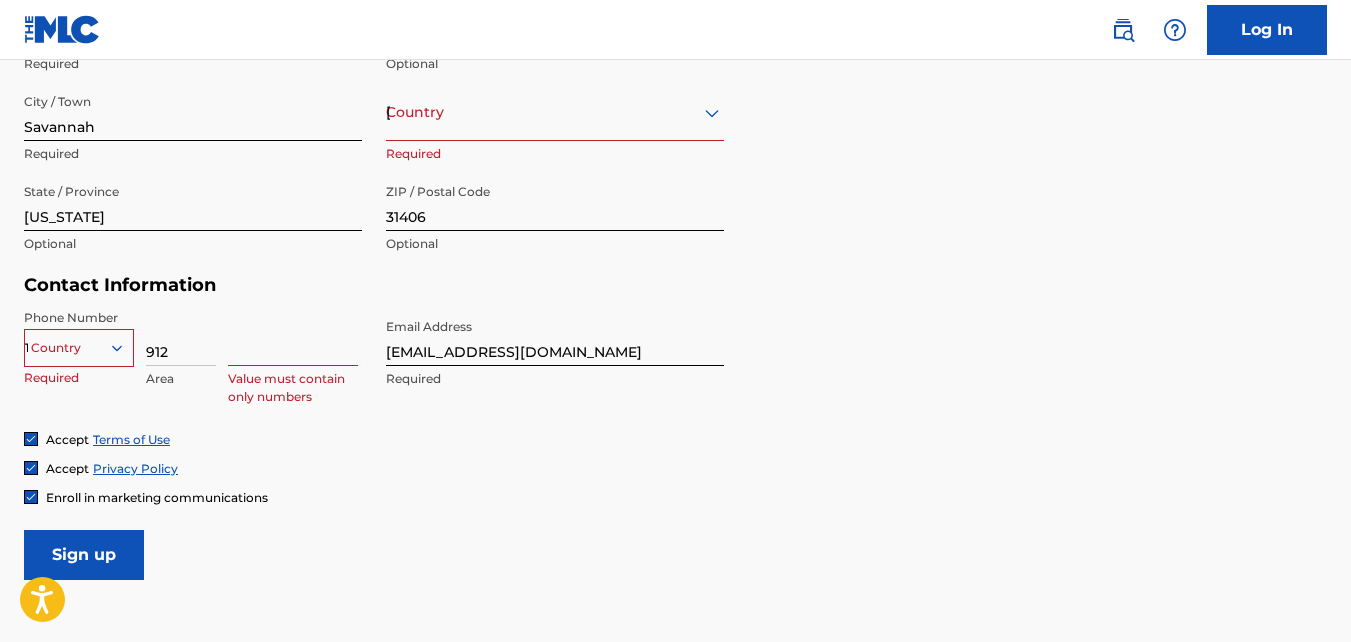 type on "5741112" 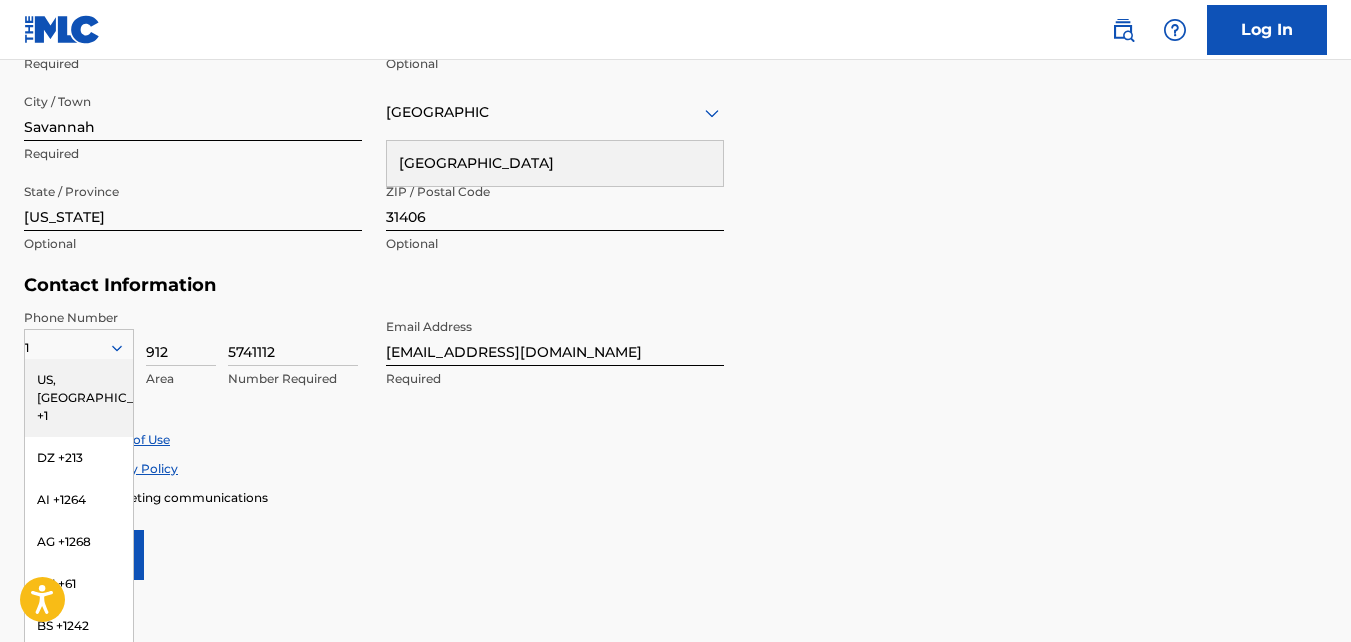 scroll, scrollTop: 794, scrollLeft: 0, axis: vertical 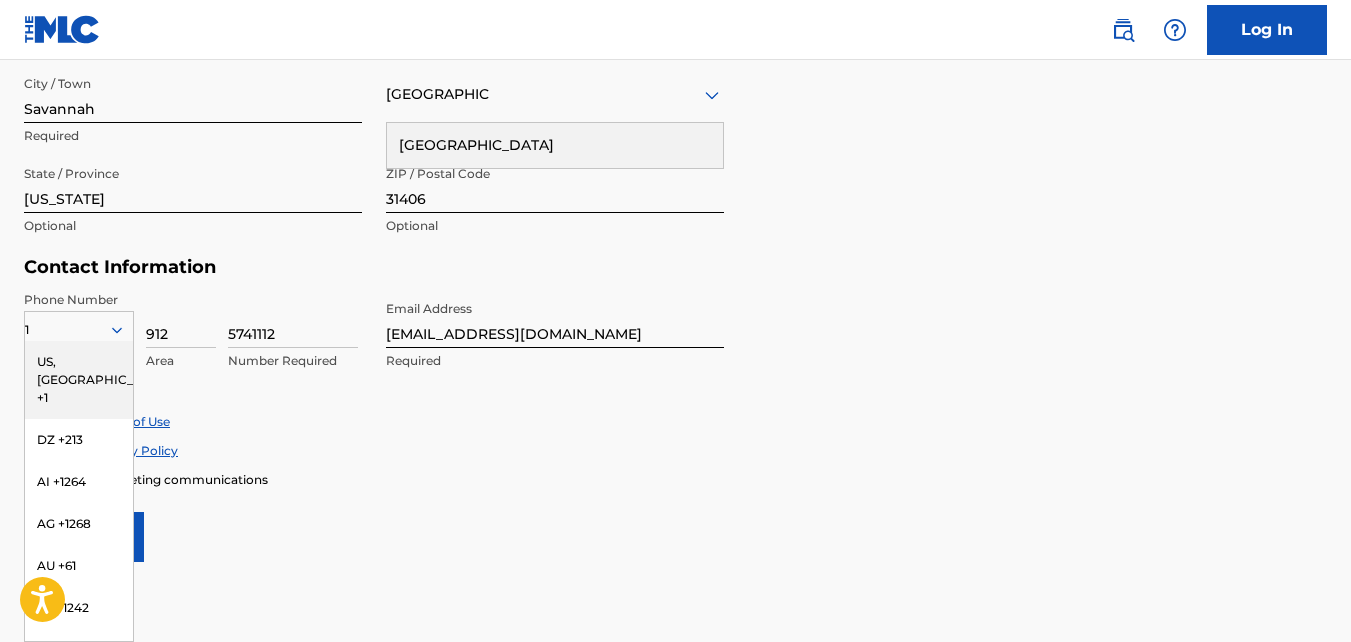 click on "US, [GEOGRAPHIC_DATA] +1" at bounding box center (79, 380) 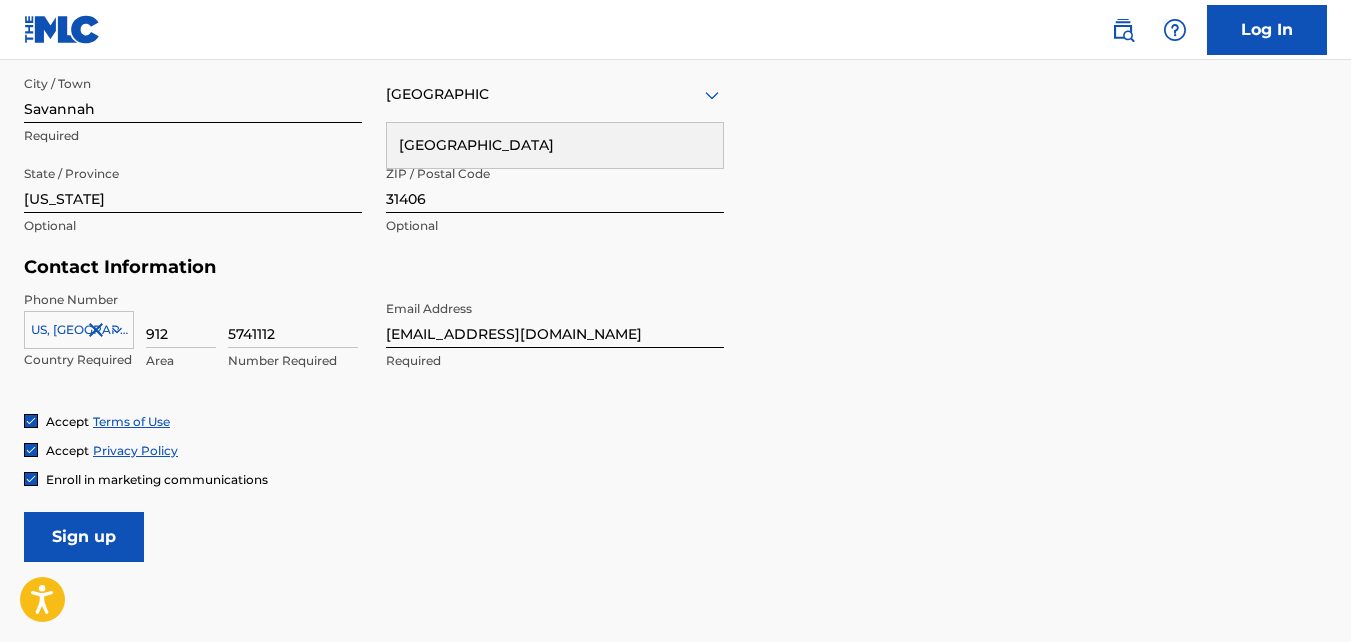 click 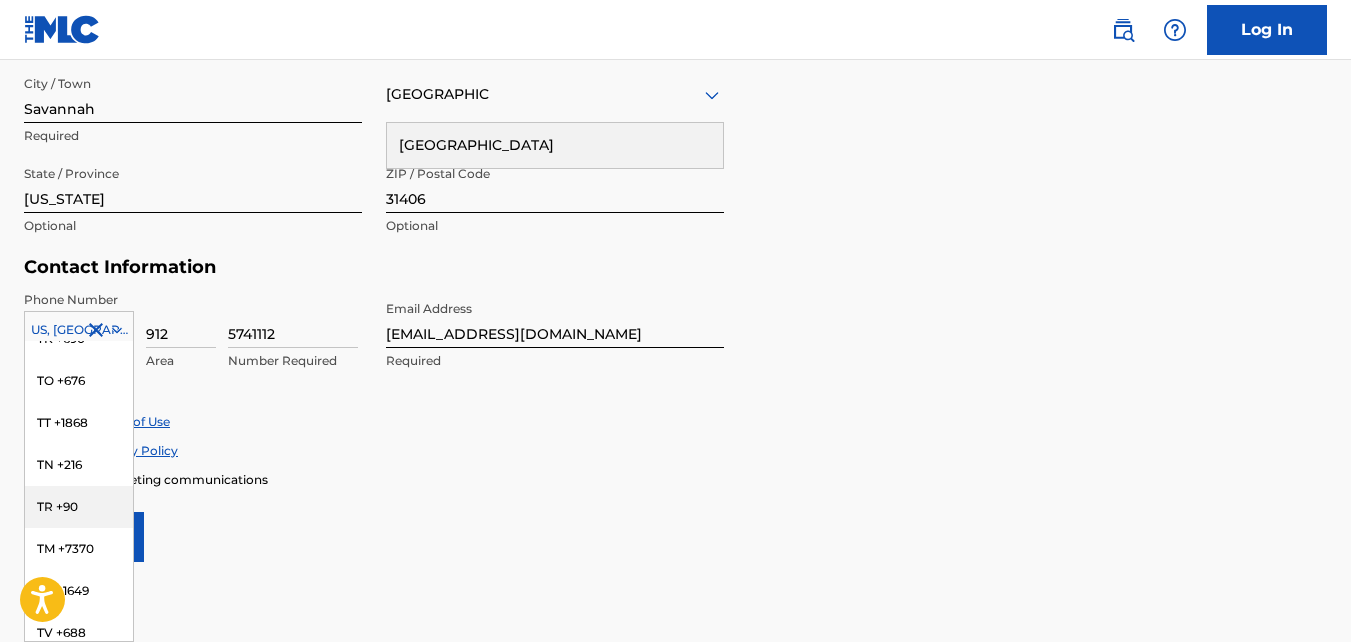 scroll, scrollTop: 8826, scrollLeft: 0, axis: vertical 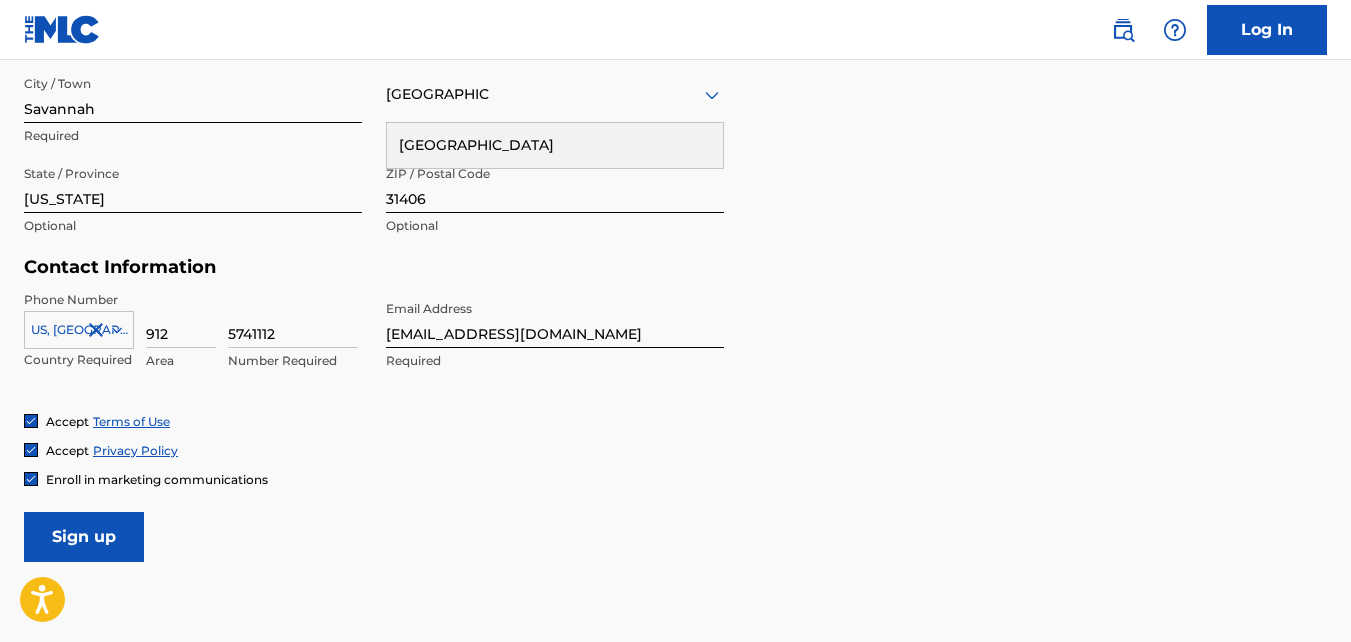 click on "The MLC uses identity verification before a user is registered to comply with Know Your Customer (KYC) regulations. KYC is required to establish the legitimacy of a user's identity and helps to prevent the creation and use of fraudulent accounts. Sign up for The MLC Portal Please complete the following form with your personal information to sign up as a user for The MLC Portal. After you're registered, you'll be able to create a Member and start managing your works. User Information First Name [PERSON_NAME] Required Last Name [PERSON_NAME] Required Date Of Birth Required Personal Address i Street Address [STREET_ADDRESS] Required Unit Number Optional City / Town [GEOGRAPHIC_DATA] Required [GEOGRAPHIC_DATA] [GEOGRAPHIC_DATA] Required State / Province [US_STATE] Optional ZIP / Postal Code 31406 Optional Contact Information Phone Number [GEOGRAPHIC_DATA] +1 Country Required 912 Area 5741112 Number Required Email Address [EMAIL_ADDRESS][DOMAIN_NAME] Required Accept Terms of Use Accept Privacy Policy Enroll in marketing communications Sign up" at bounding box center [675, -30] 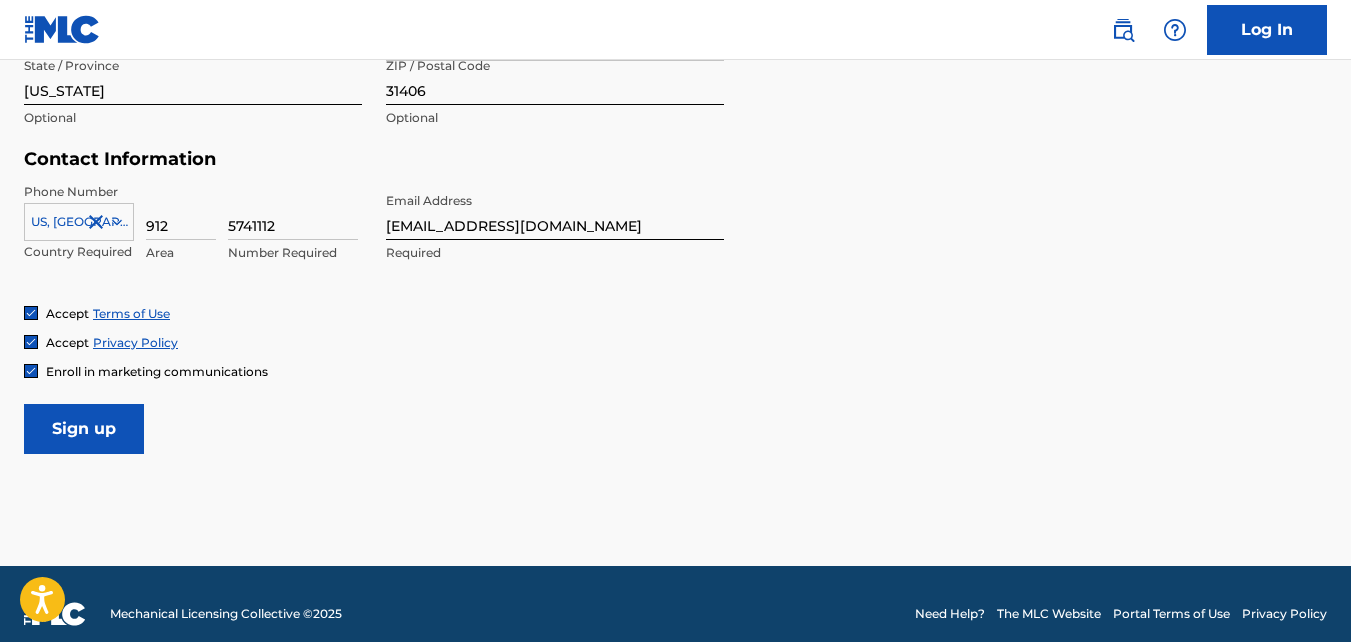 scroll, scrollTop: 922, scrollLeft: 0, axis: vertical 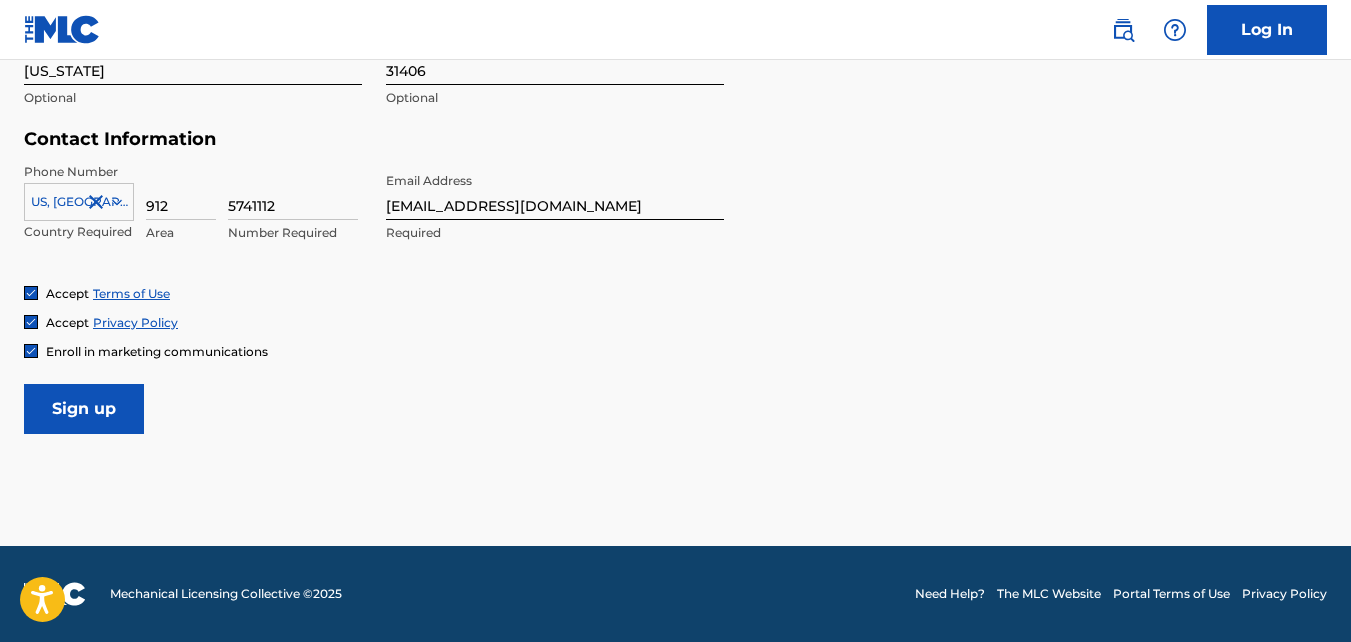 click on "Sign up" at bounding box center [84, 409] 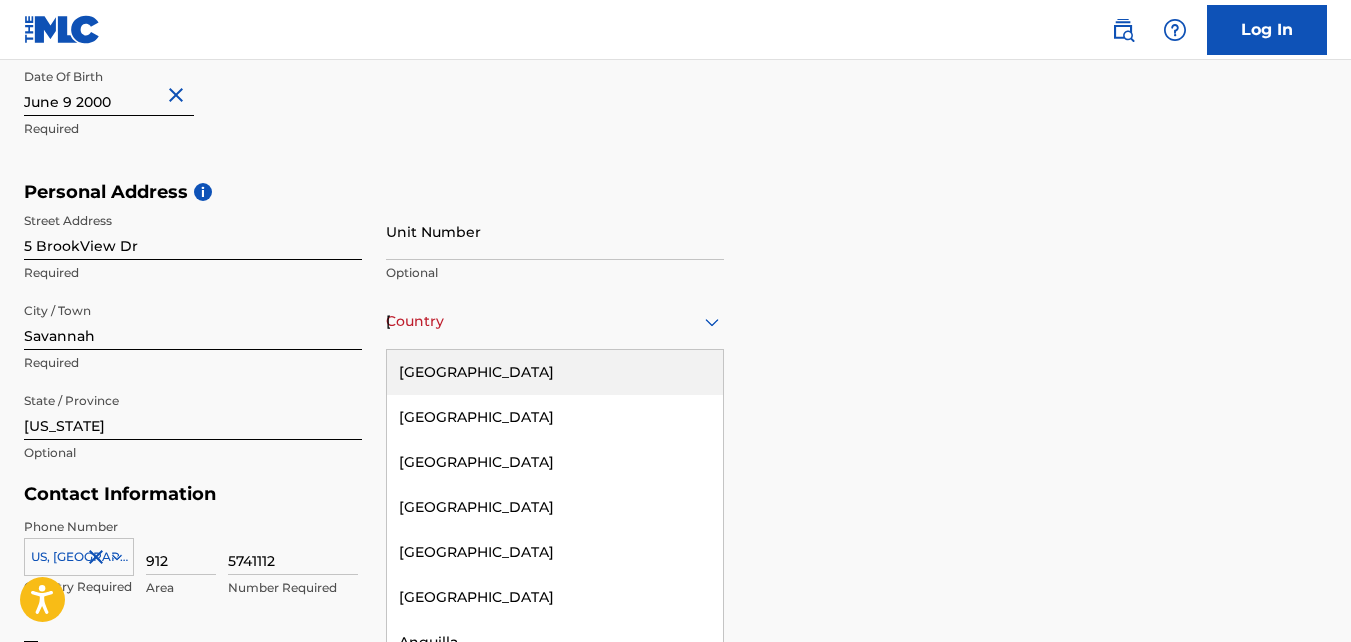 click on "[GEOGRAPHIC_DATA]" at bounding box center [555, 321] 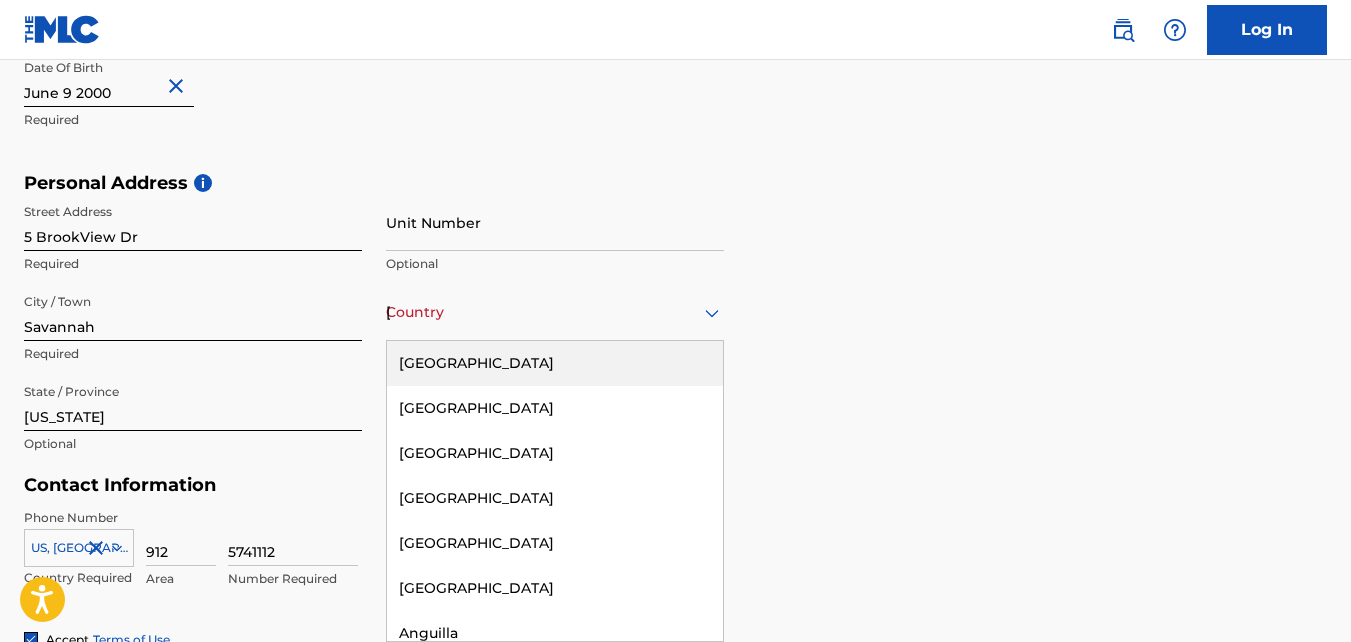 click on "[GEOGRAPHIC_DATA]" at bounding box center (555, 363) 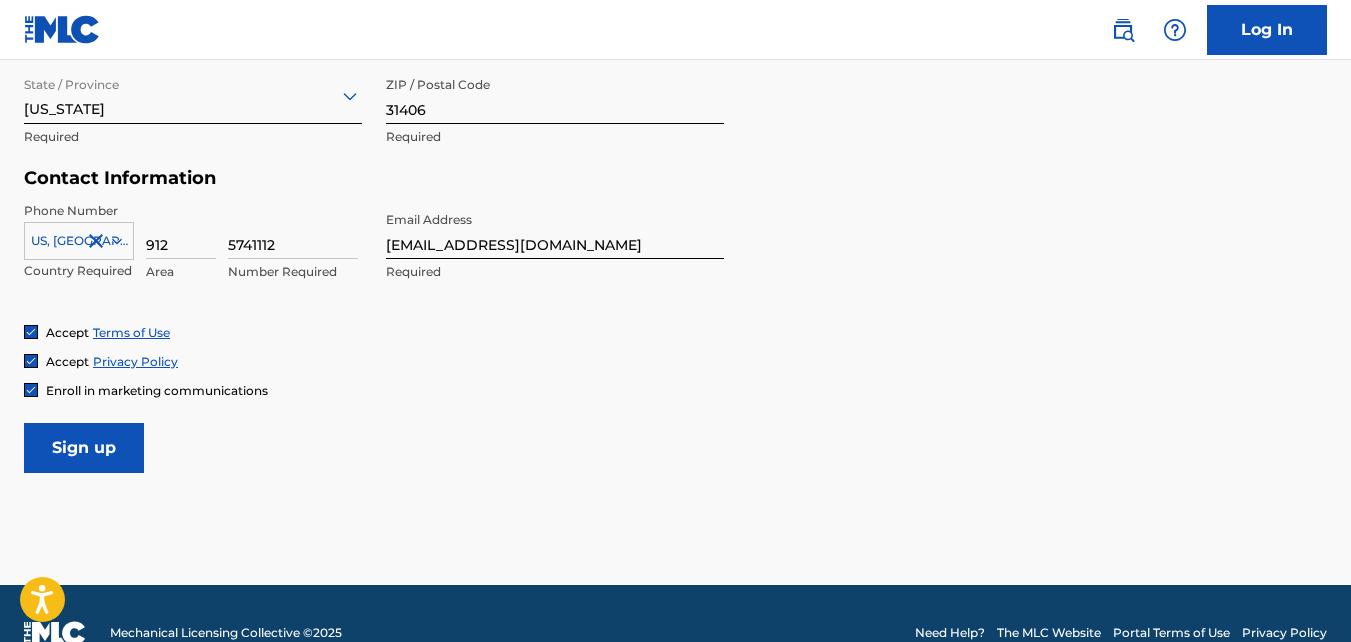 scroll, scrollTop: 884, scrollLeft: 0, axis: vertical 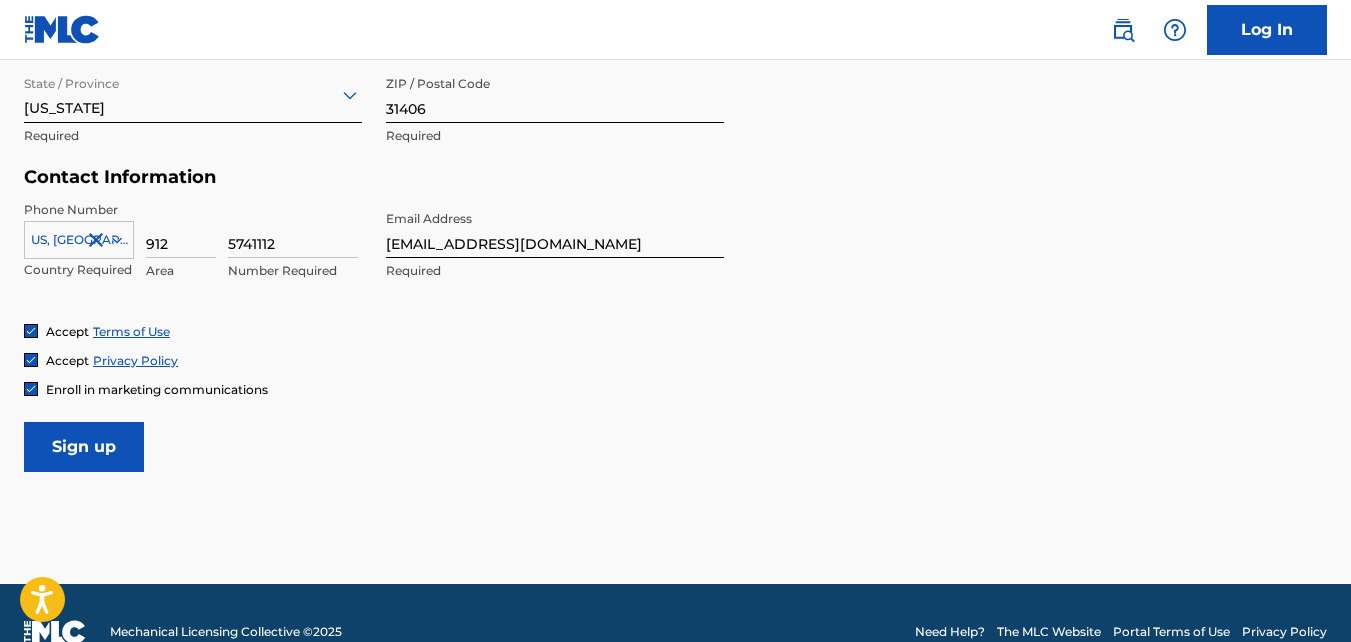 click on "Sign up" at bounding box center (84, 447) 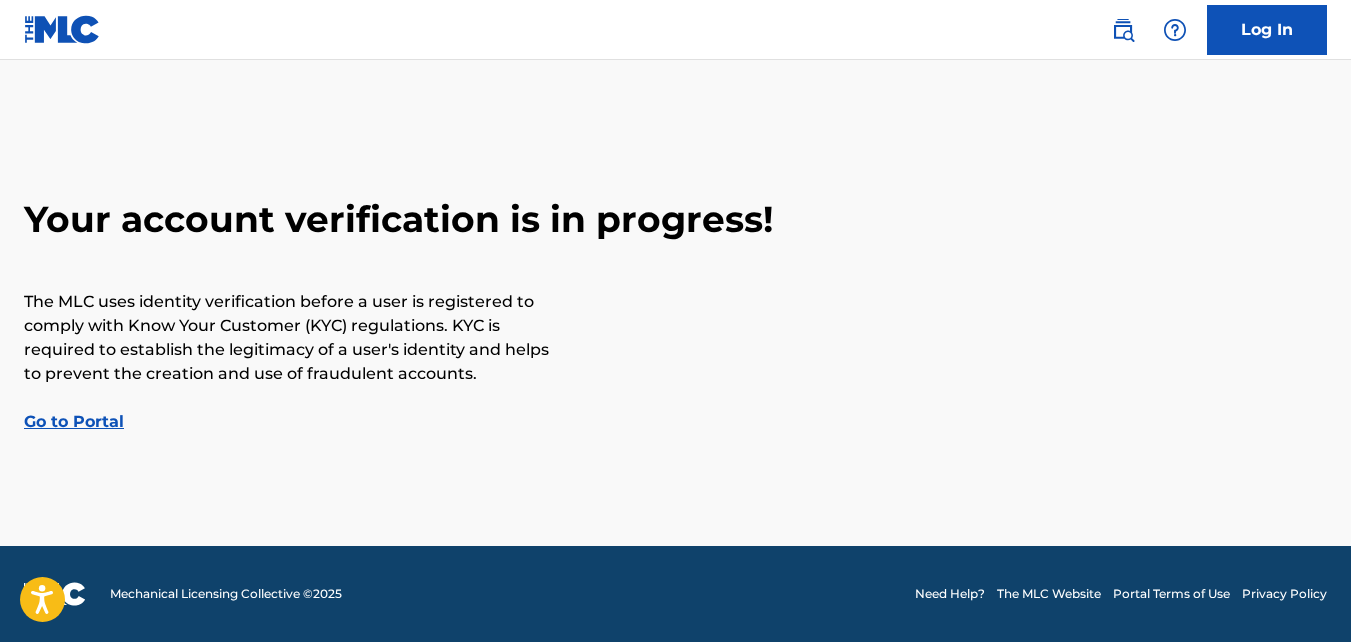 scroll, scrollTop: 0, scrollLeft: 0, axis: both 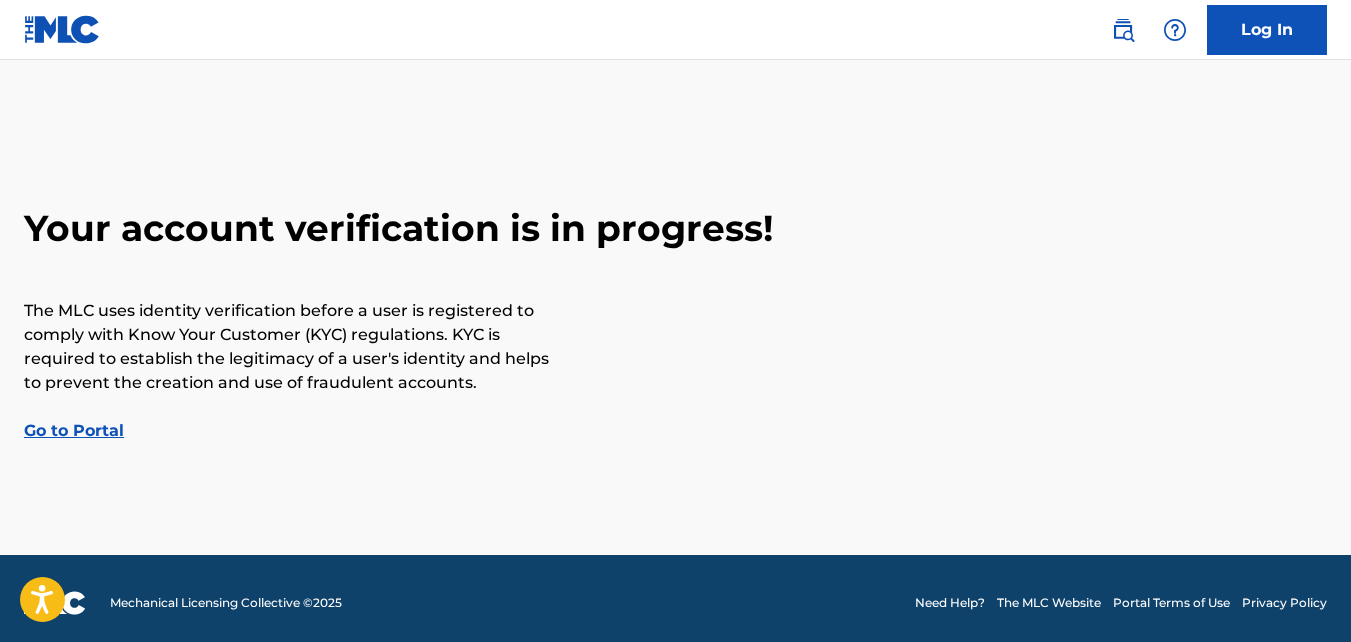 click on "Your account verification is in progress! The MLC uses identity verification before a user is registered to comply with Know Your Customer (KYC) regulations. KYC is required to establish the legitimacy of a user's identity and helps to prevent the creation and use of fraudulent accounts. Go to Portal" at bounding box center [675, 324] 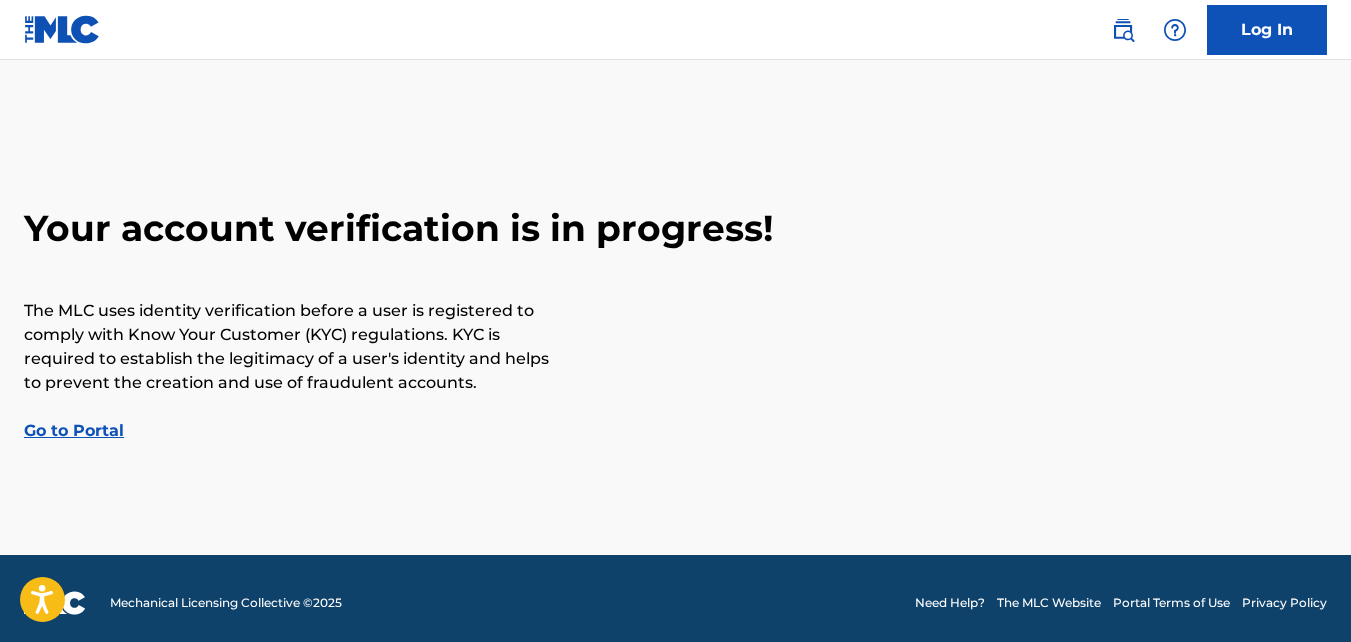 click on "Log In" at bounding box center (1267, 30) 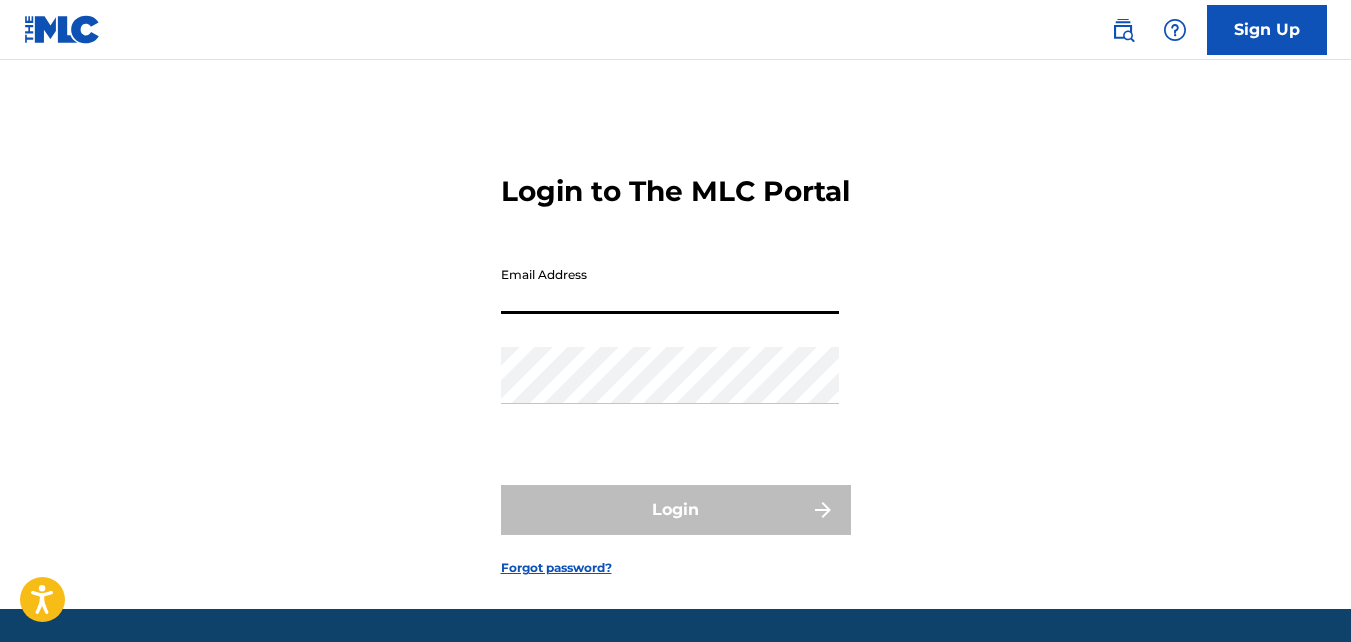 click on "Email Address" at bounding box center [670, 285] 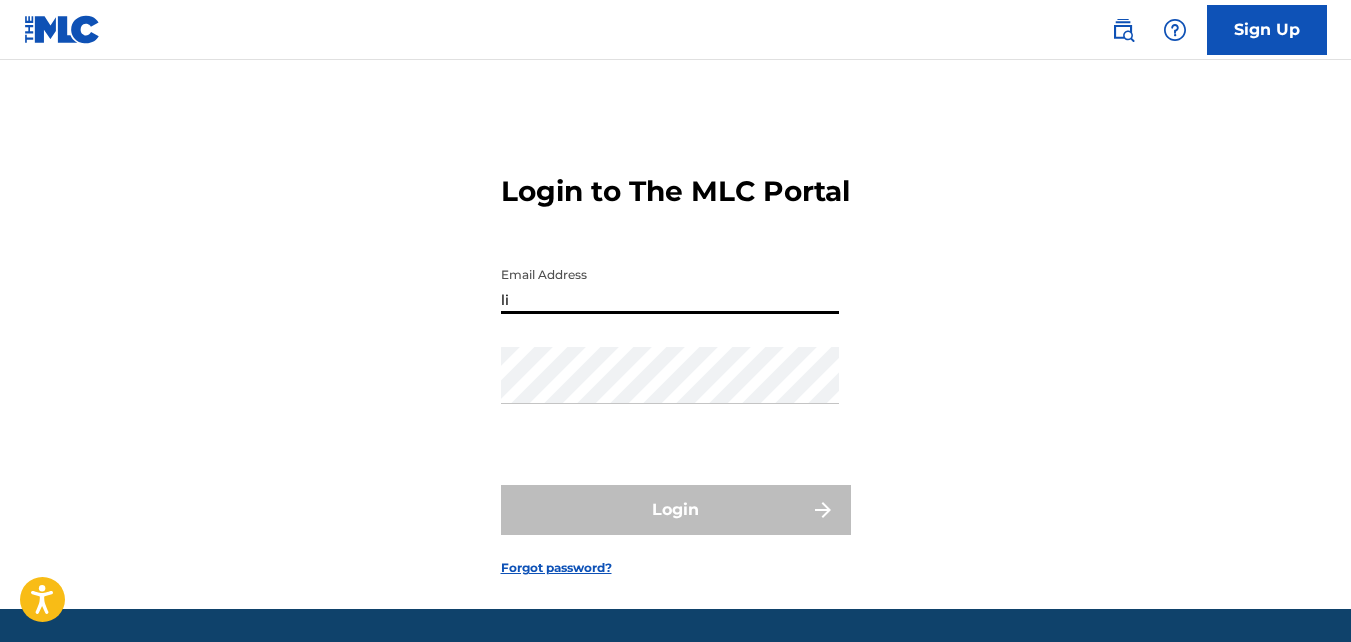 type on "l" 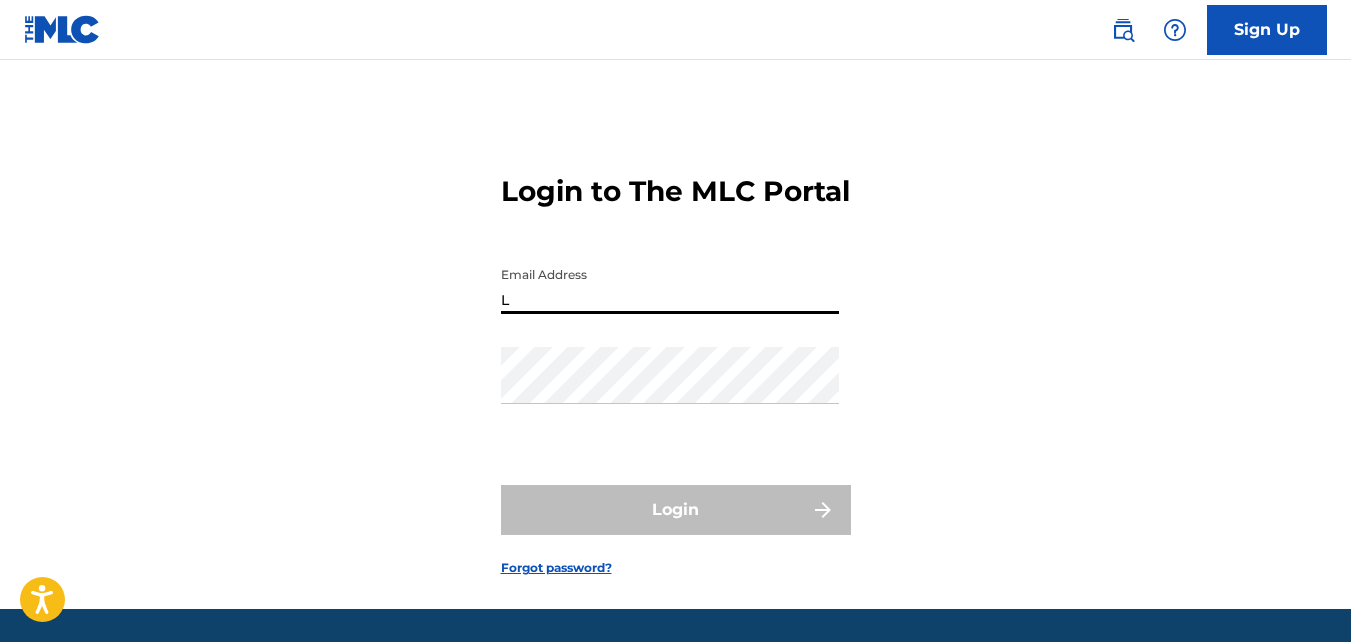 type on "[EMAIL_ADDRESS][DOMAIN_NAME]" 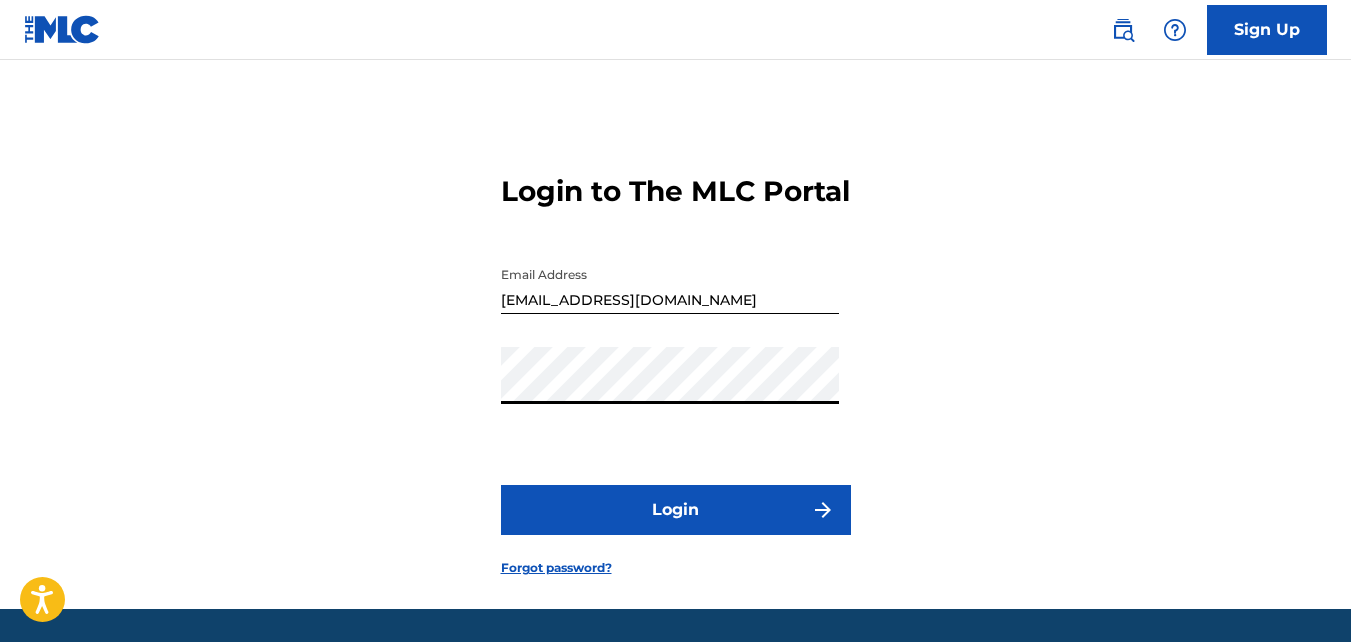 click on "Login" at bounding box center [676, 510] 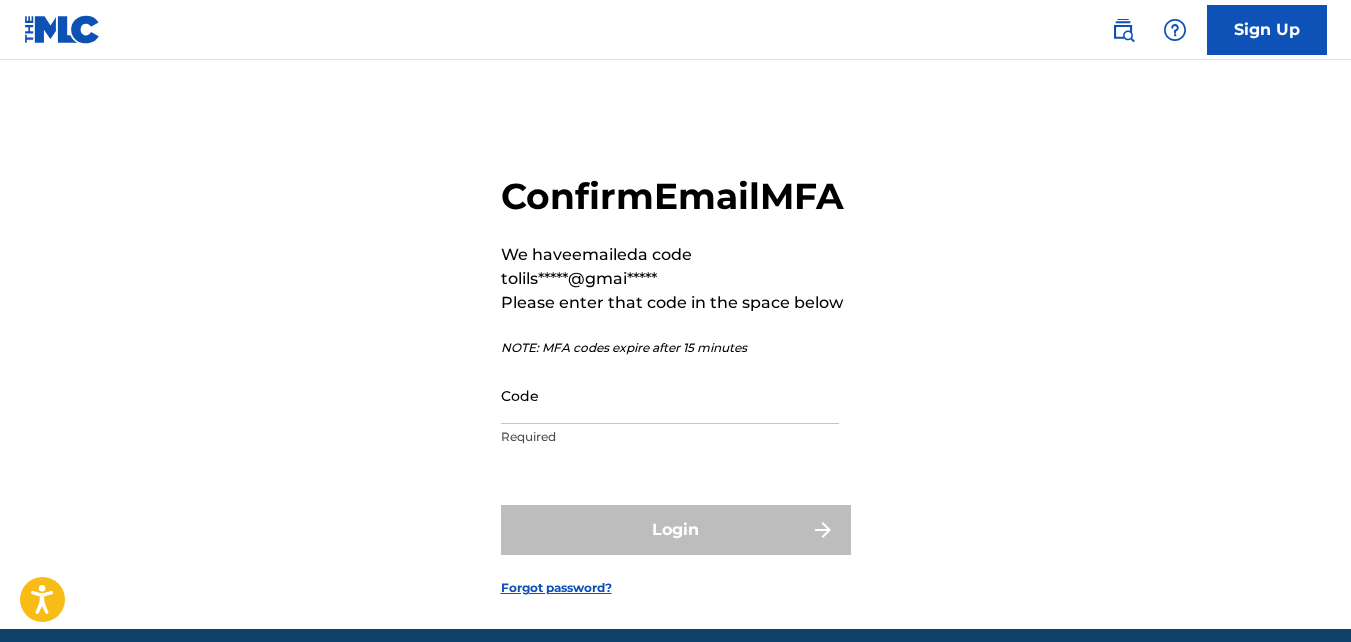 click on "Code" at bounding box center [670, 395] 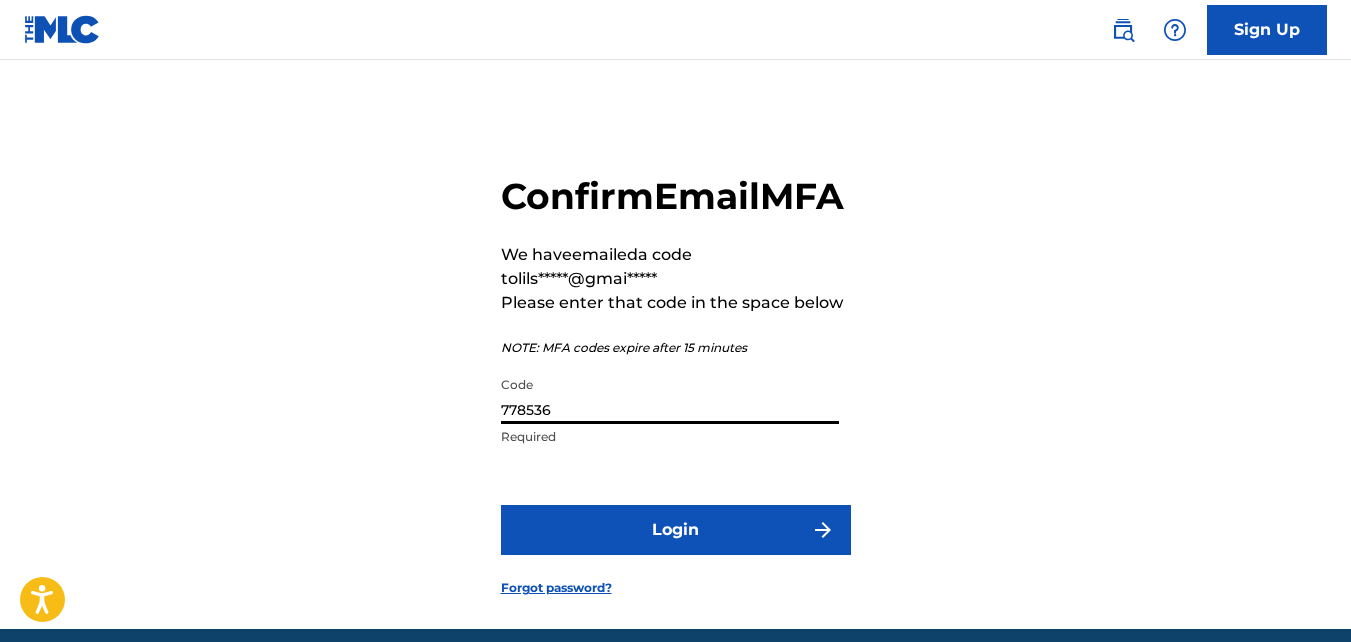type on "778536" 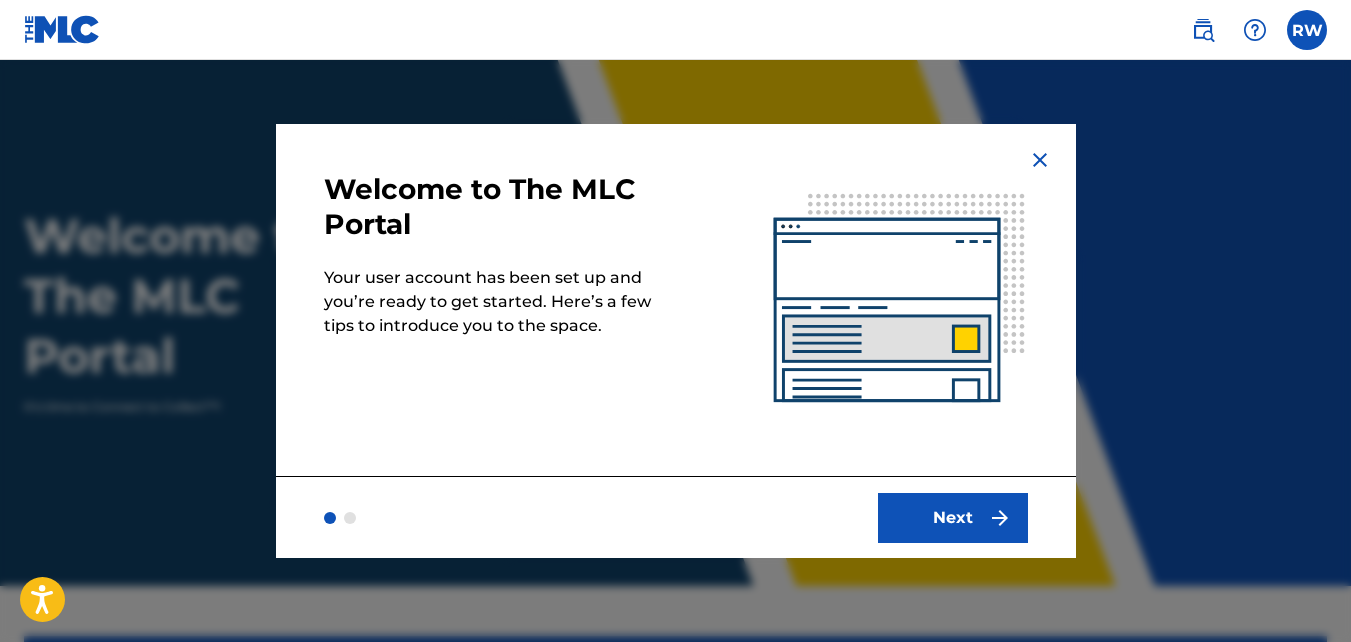 scroll, scrollTop: 0, scrollLeft: 0, axis: both 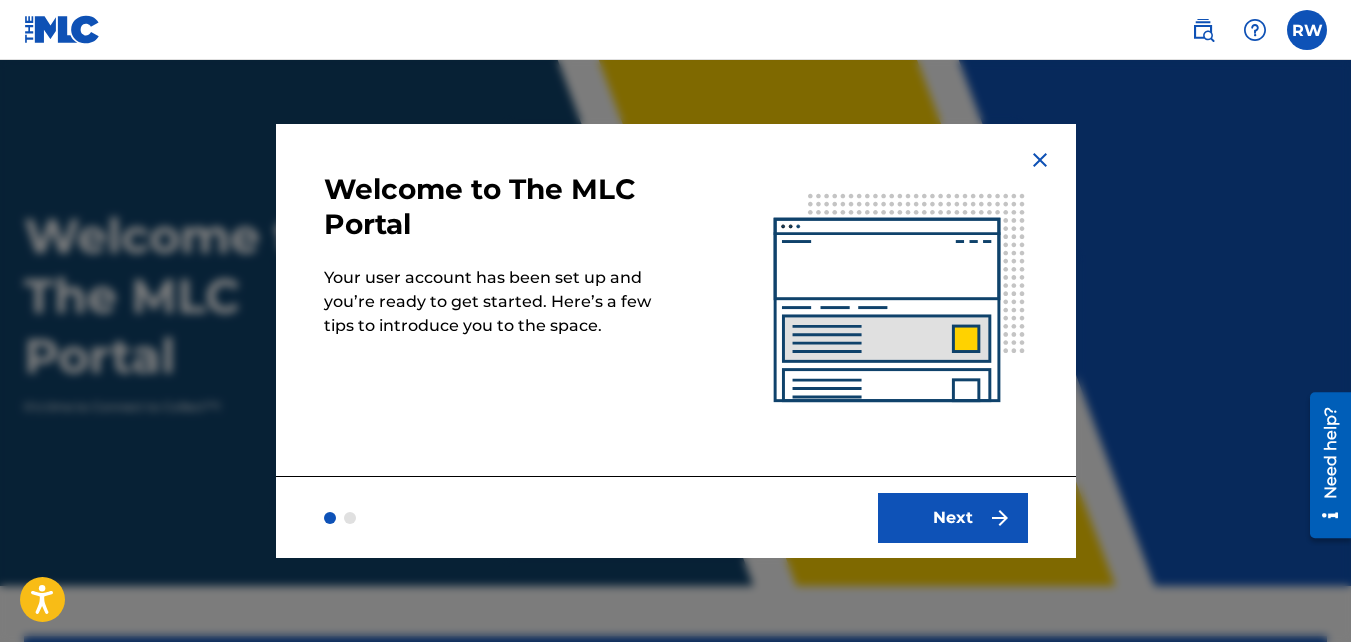 click on "Next" at bounding box center [953, 518] 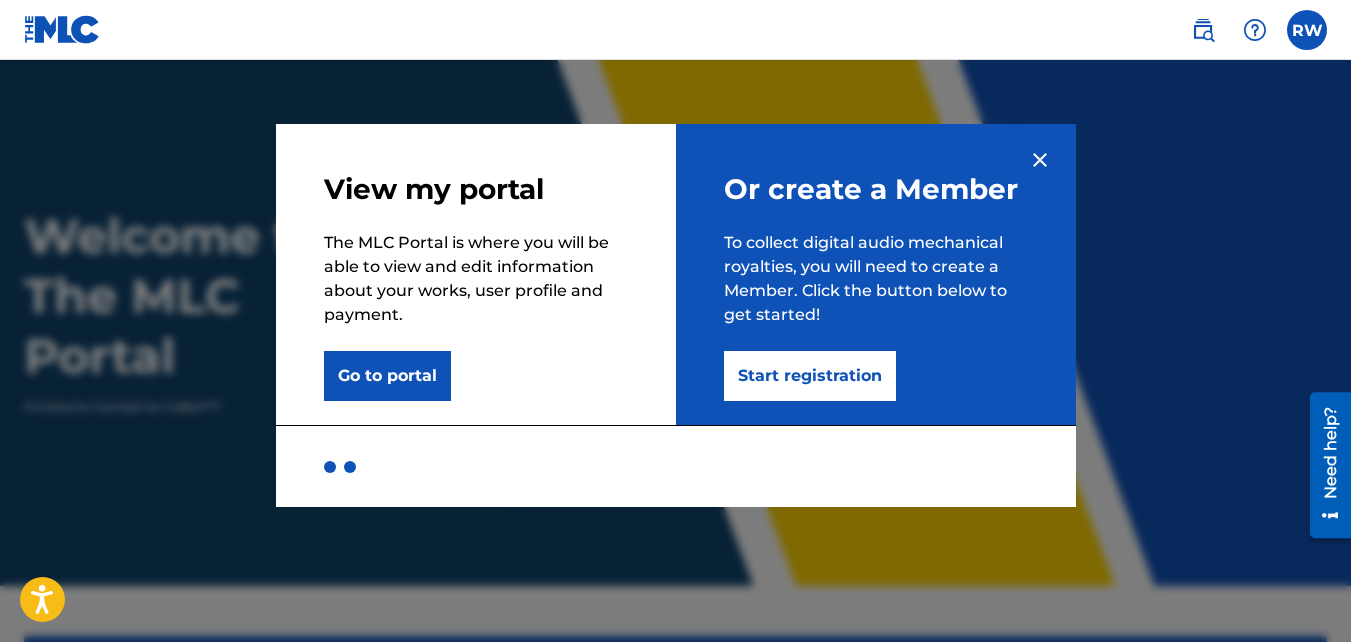 click on "Start registration" at bounding box center (810, 376) 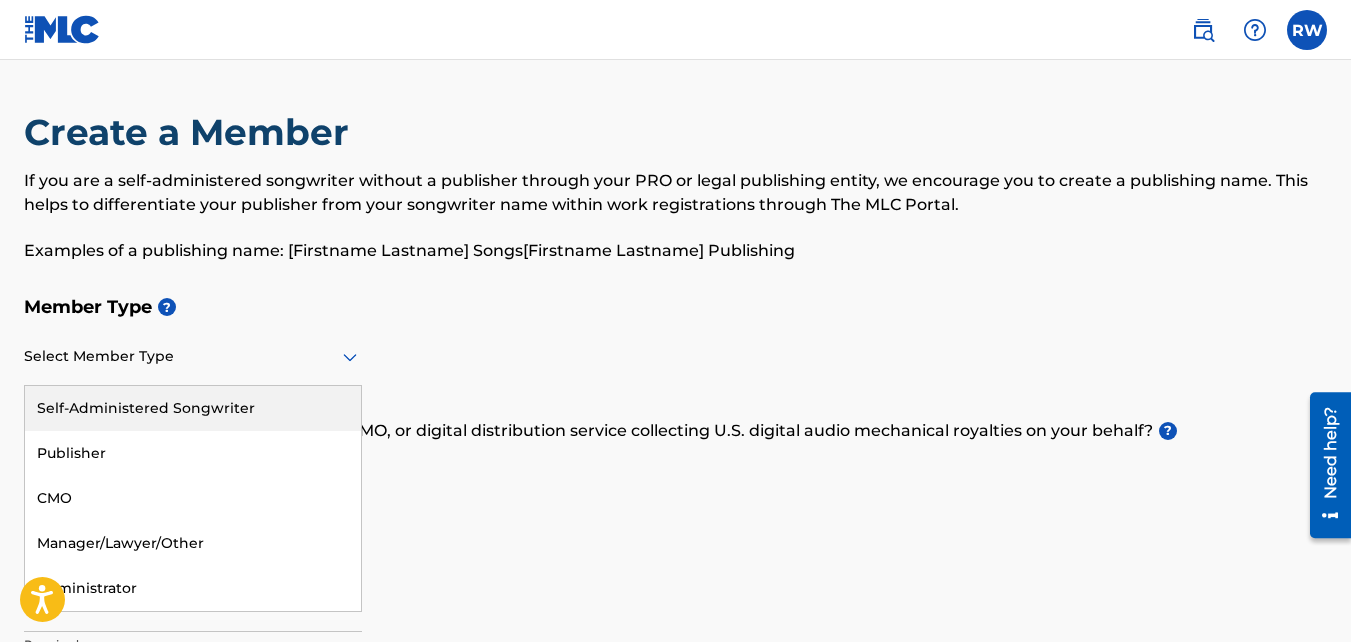 click at bounding box center [193, 356] 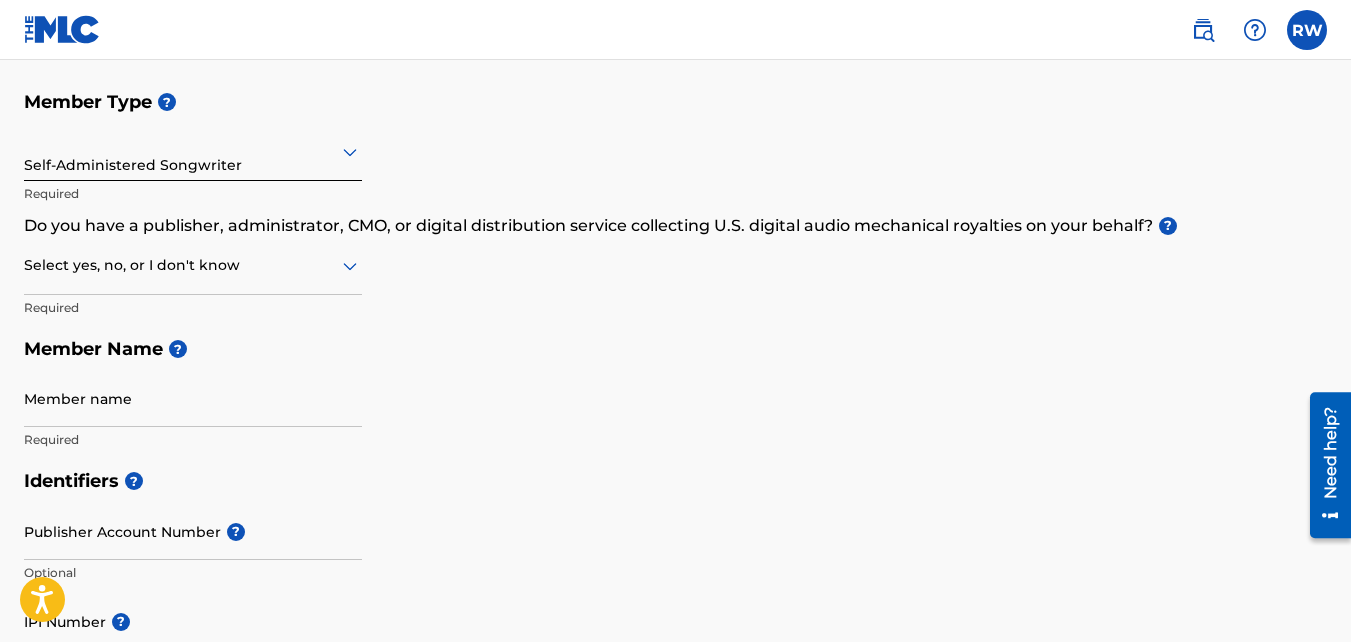 scroll, scrollTop: 213, scrollLeft: 0, axis: vertical 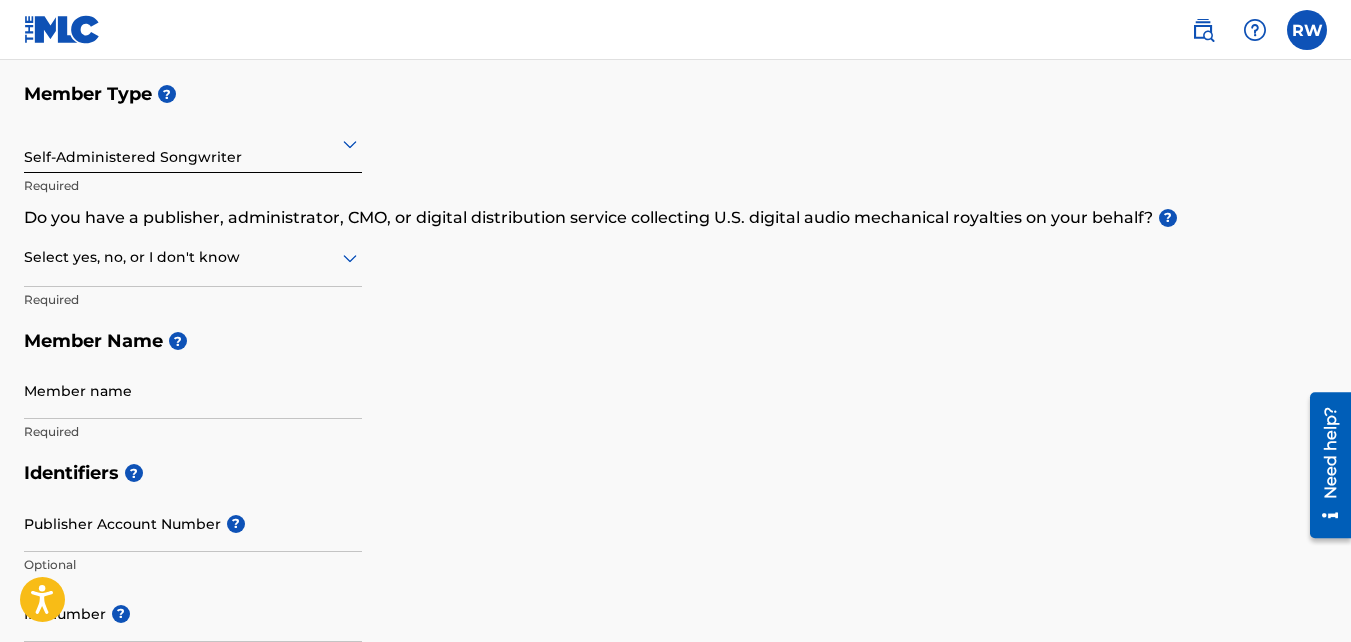 click on "Member Name ?" at bounding box center [675, 341] 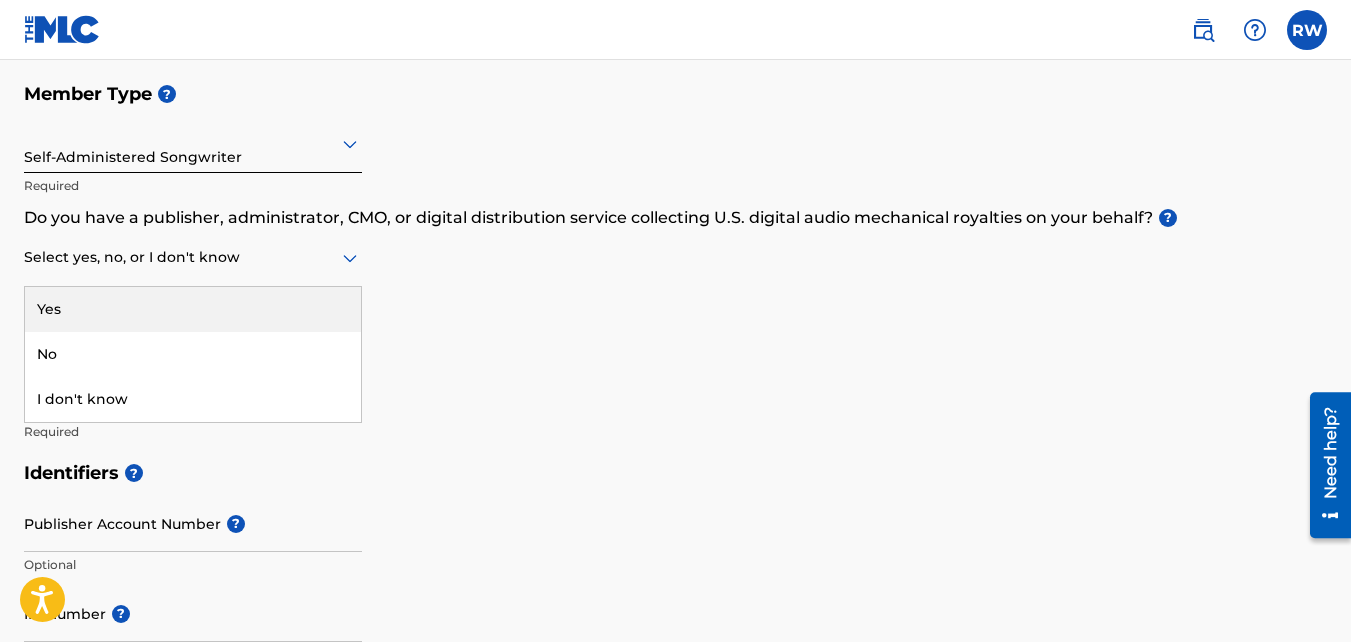 click on "Select yes, no, or I don't know" at bounding box center [193, 258] 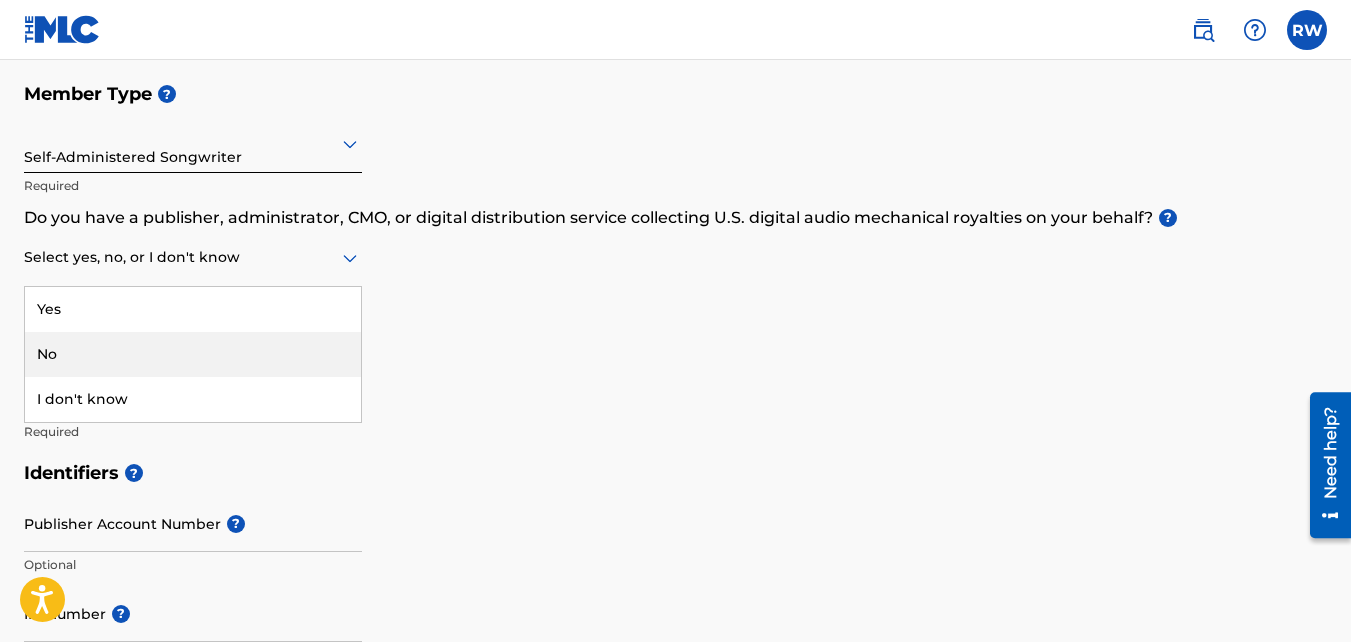 click on "No" at bounding box center (193, 354) 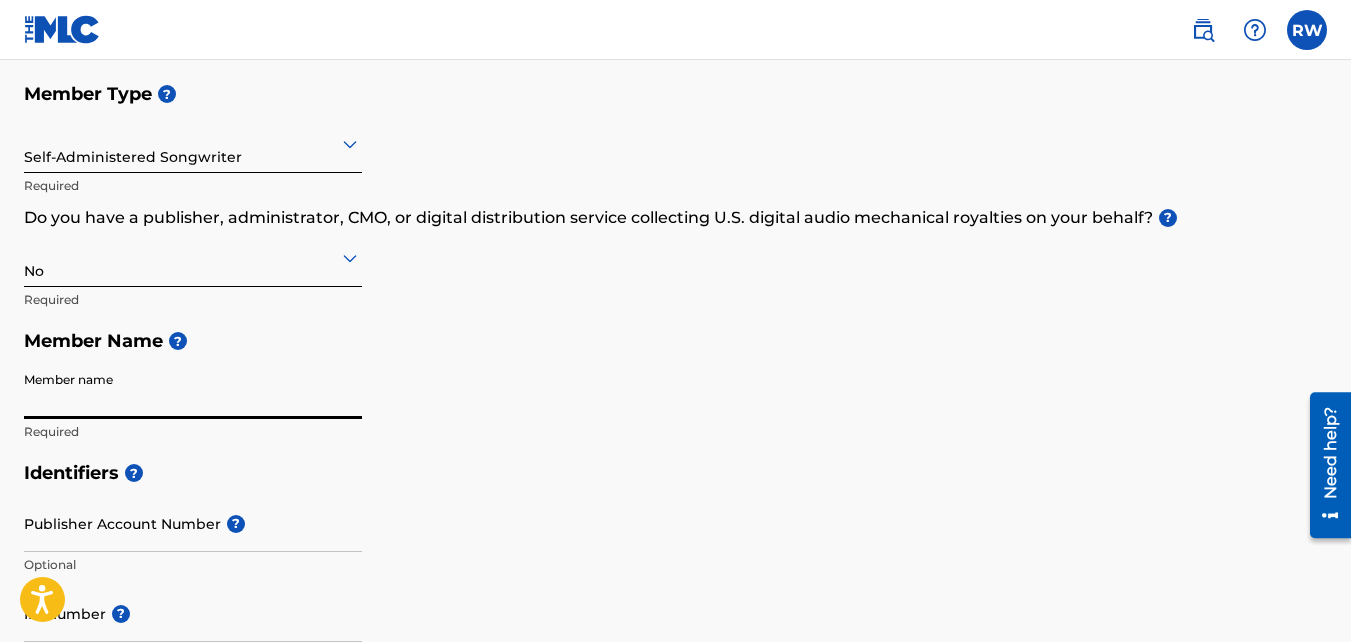 click on "Member name" at bounding box center (193, 390) 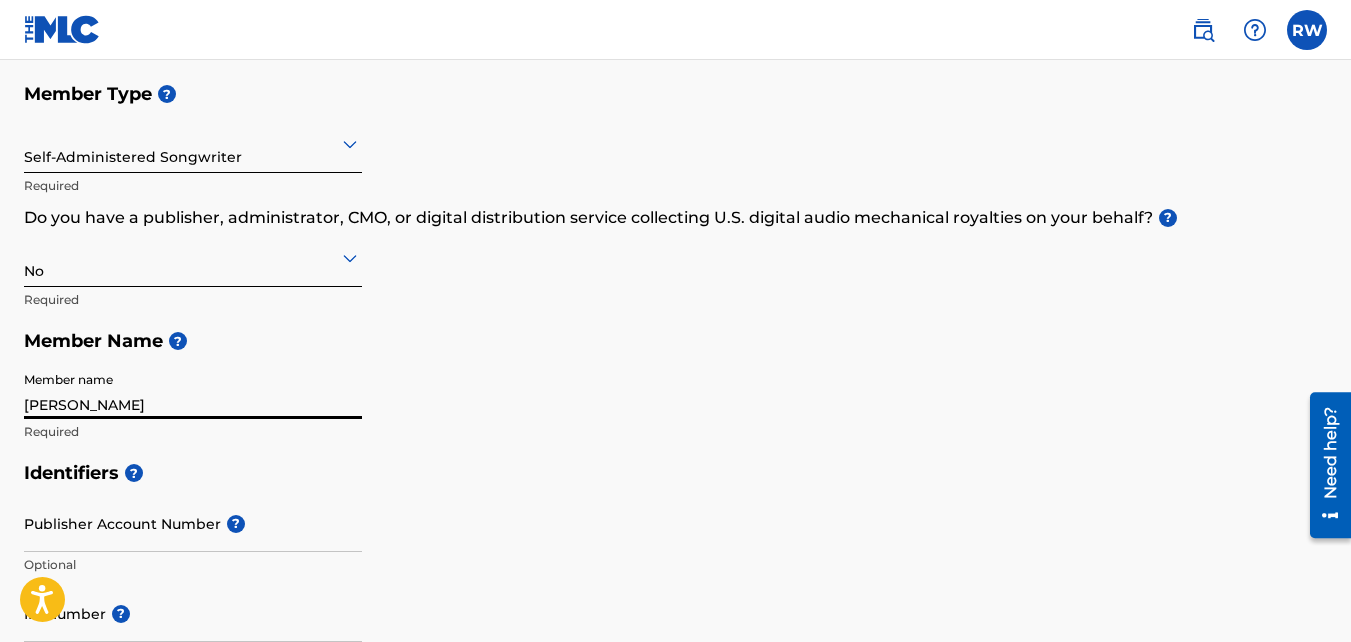 type on "5 BrookView Dr" 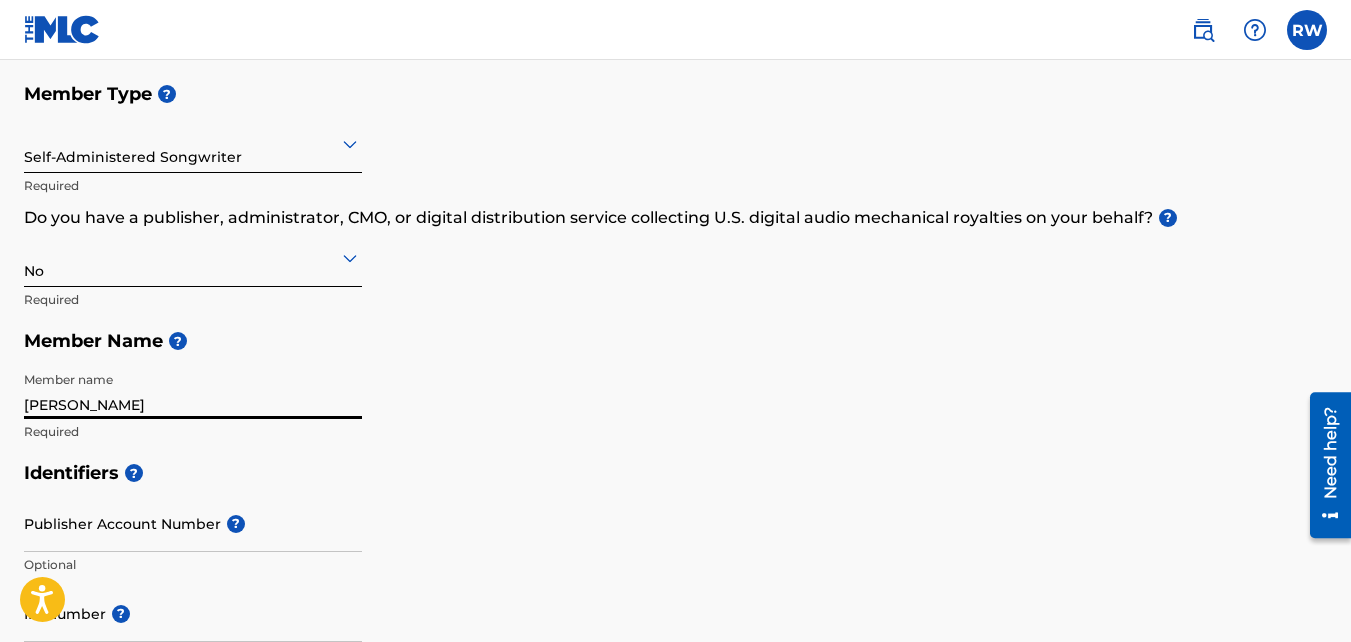 scroll, scrollTop: 1196, scrollLeft: 0, axis: vertical 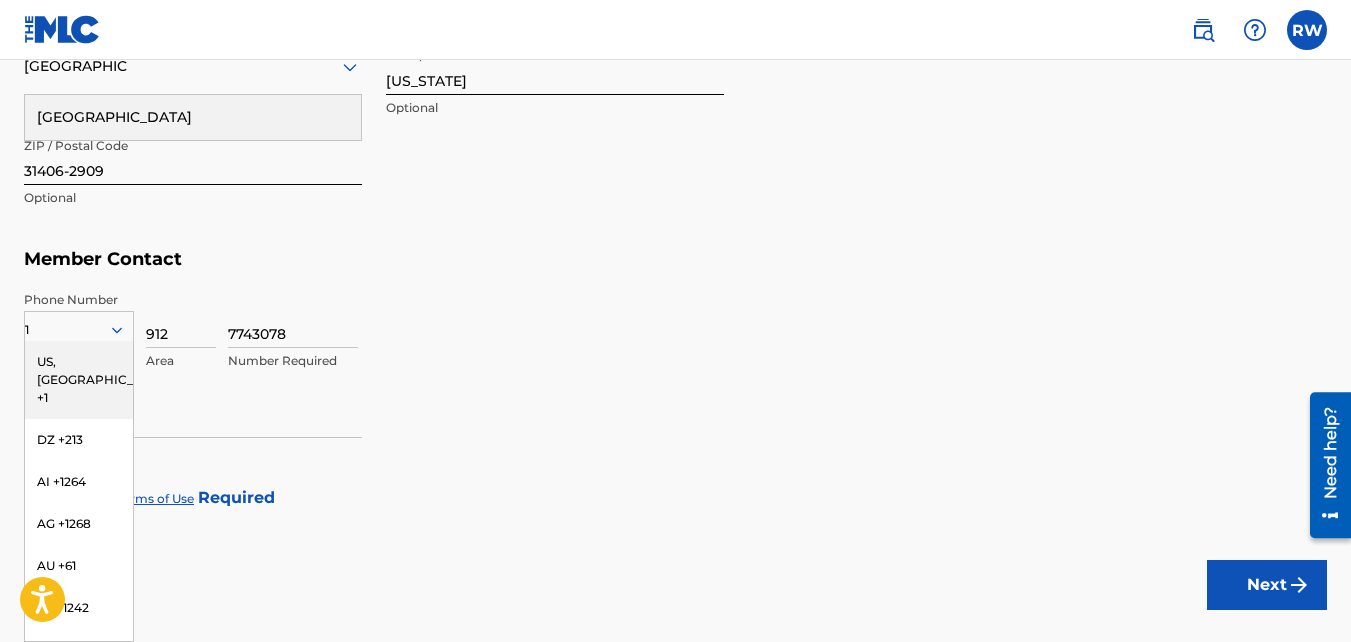 type on "NEW," 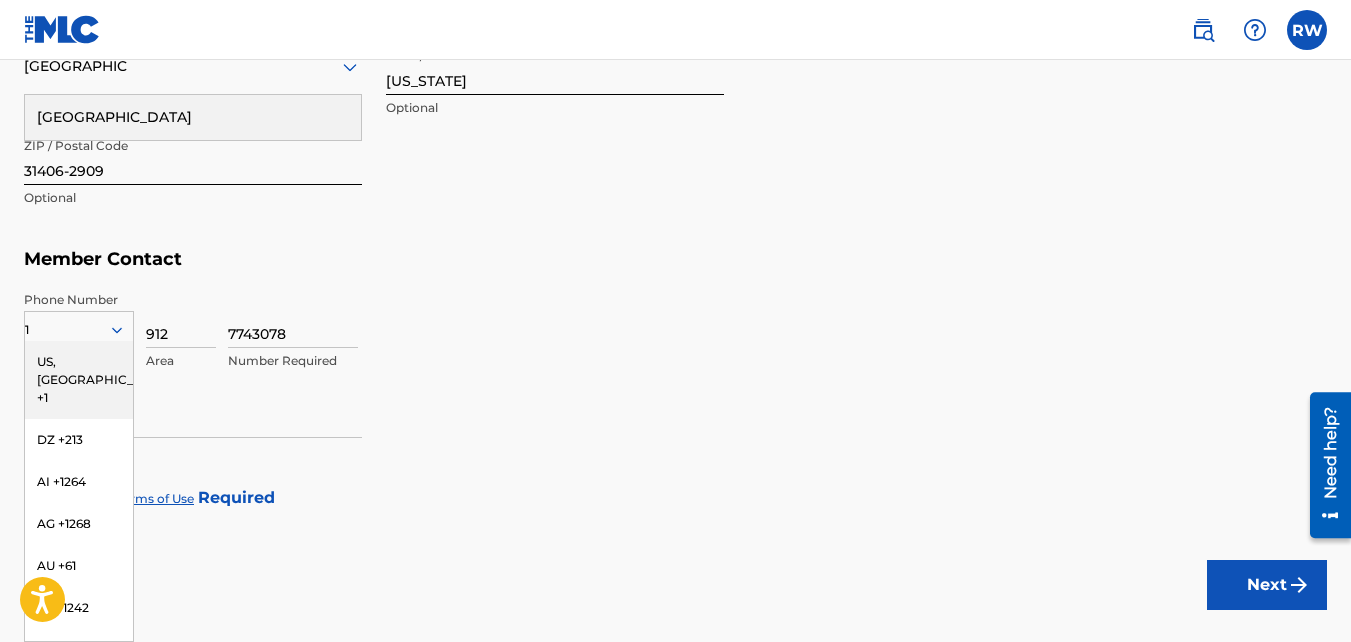 click on "US, [GEOGRAPHIC_DATA] +1" at bounding box center (79, 380) 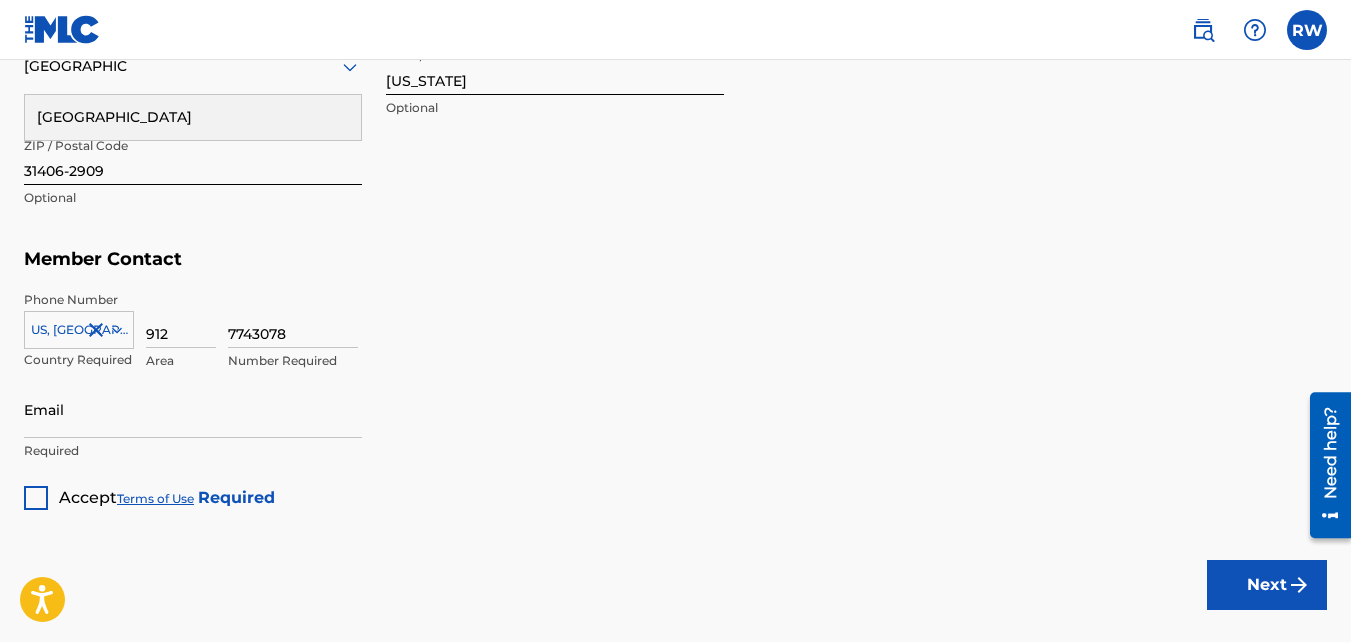 click on "7743078" at bounding box center [293, 319] 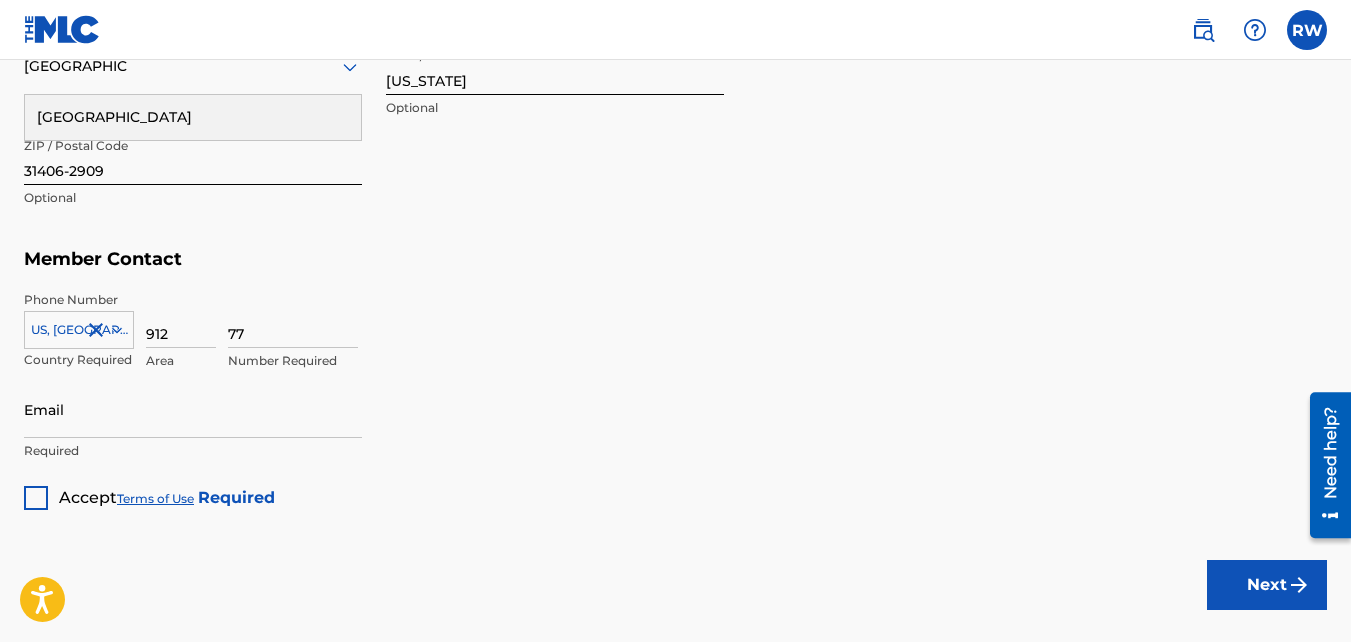 type on "7" 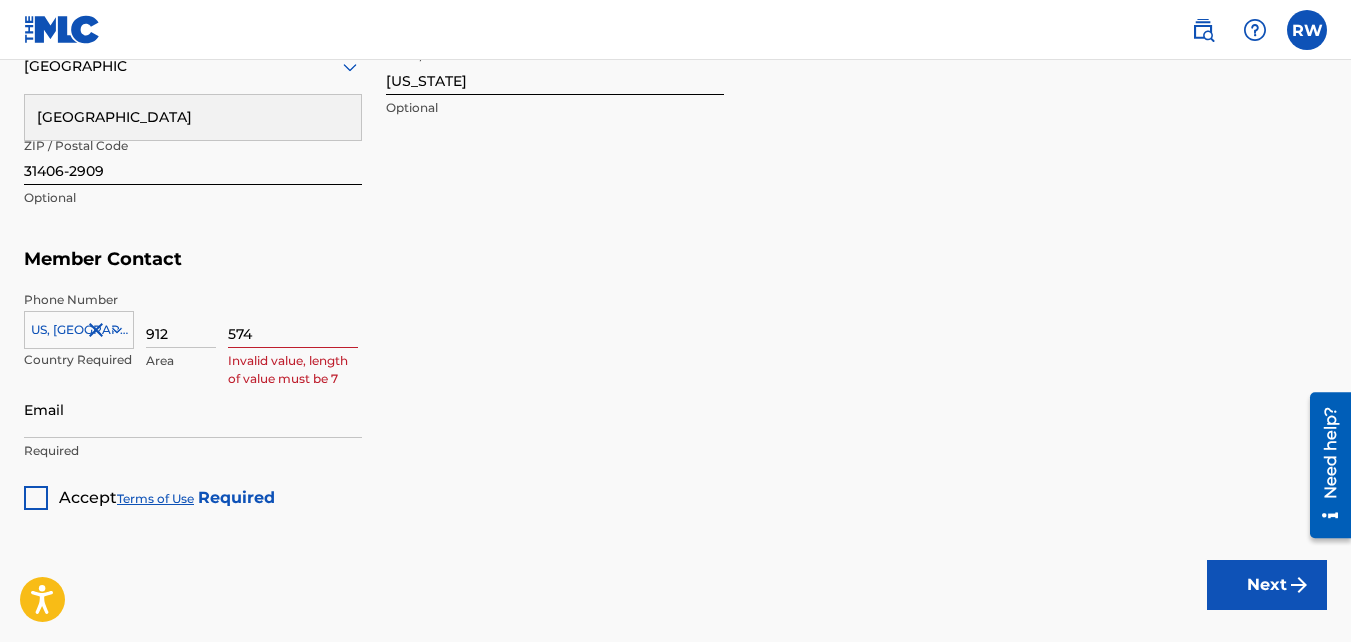 type on "5741112" 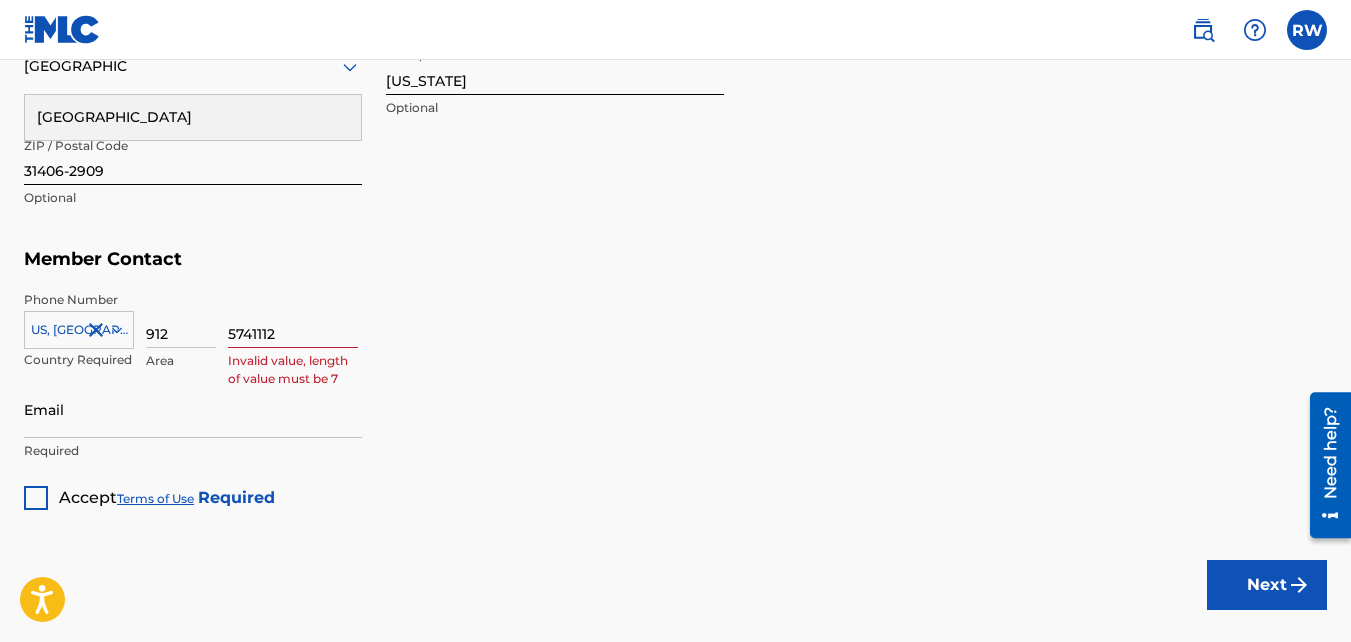 type on "1" 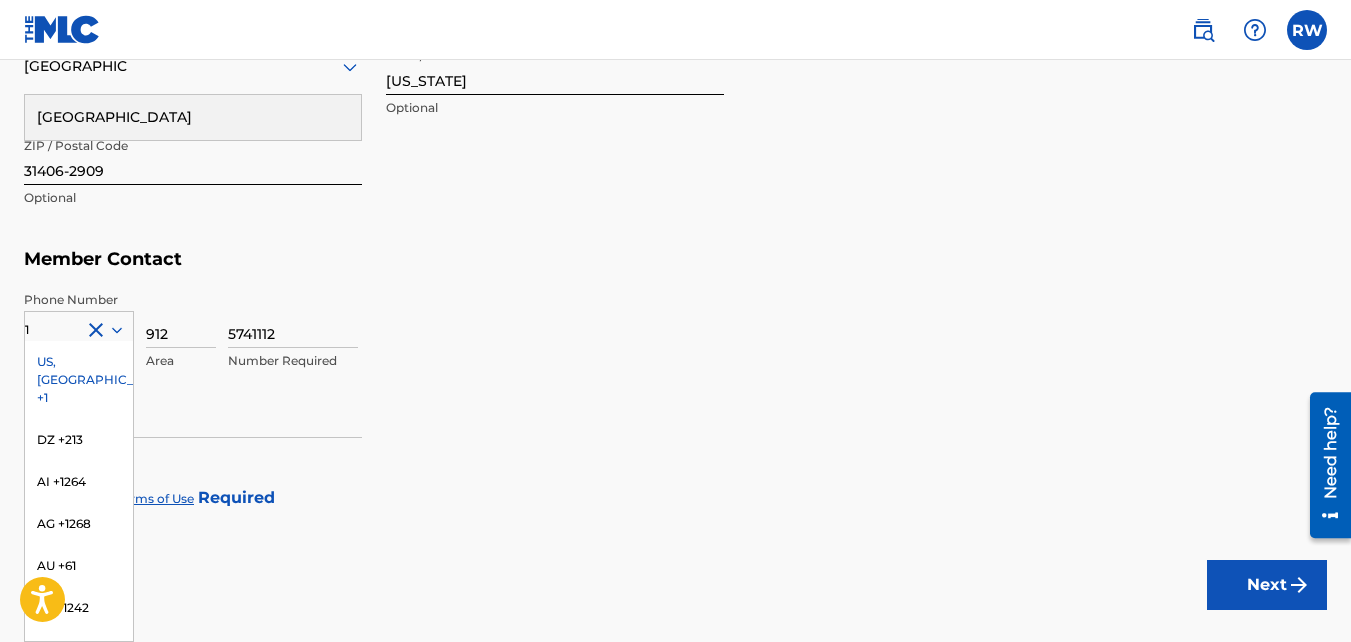 click on "US, [GEOGRAPHIC_DATA] +1" at bounding box center [79, 380] 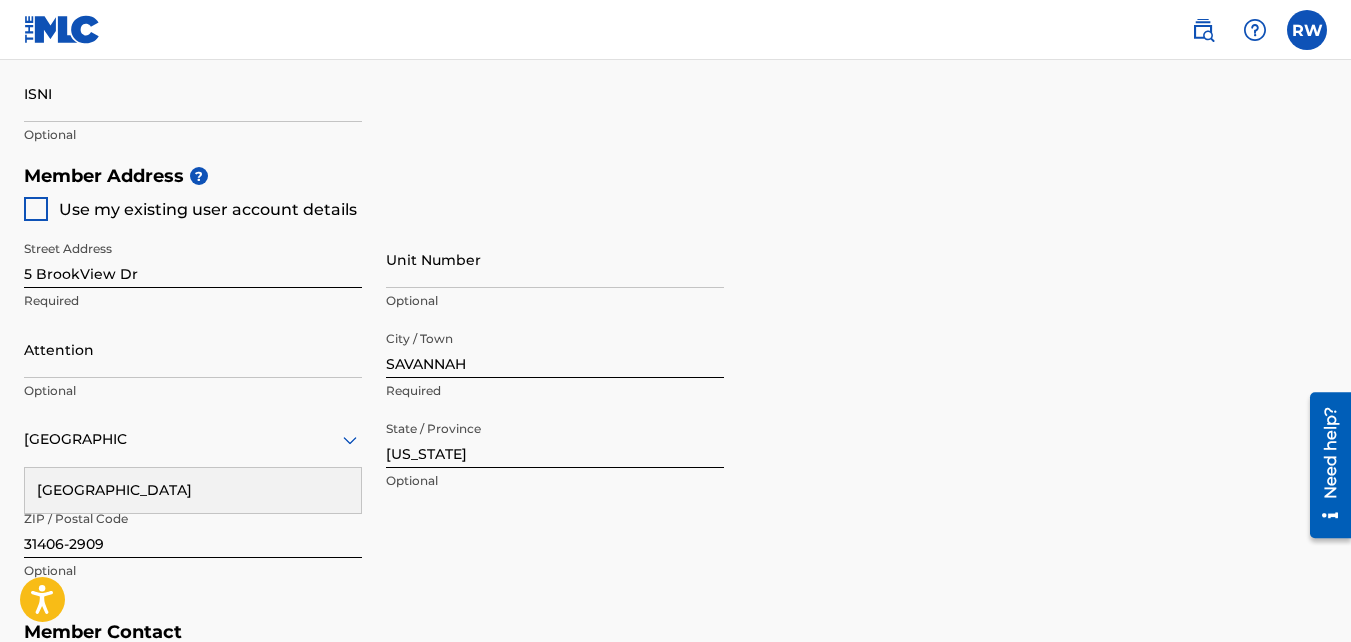 scroll, scrollTop: 817, scrollLeft: 0, axis: vertical 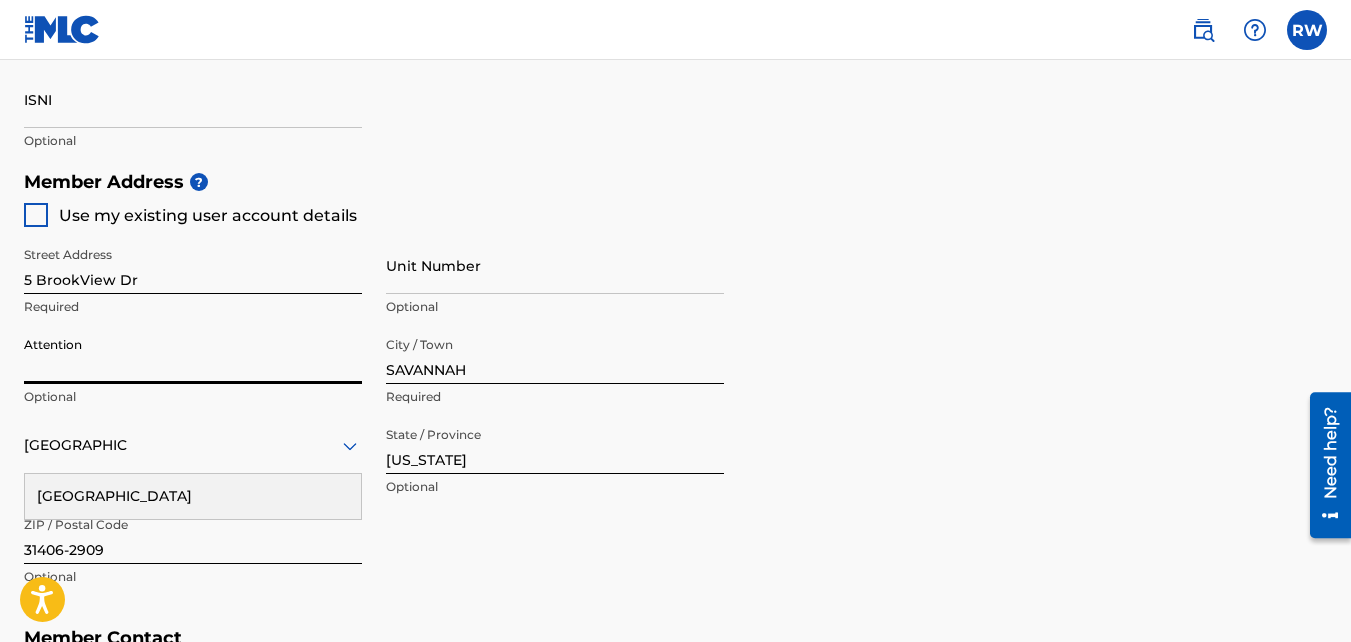 click on "Attention" at bounding box center (193, 355) 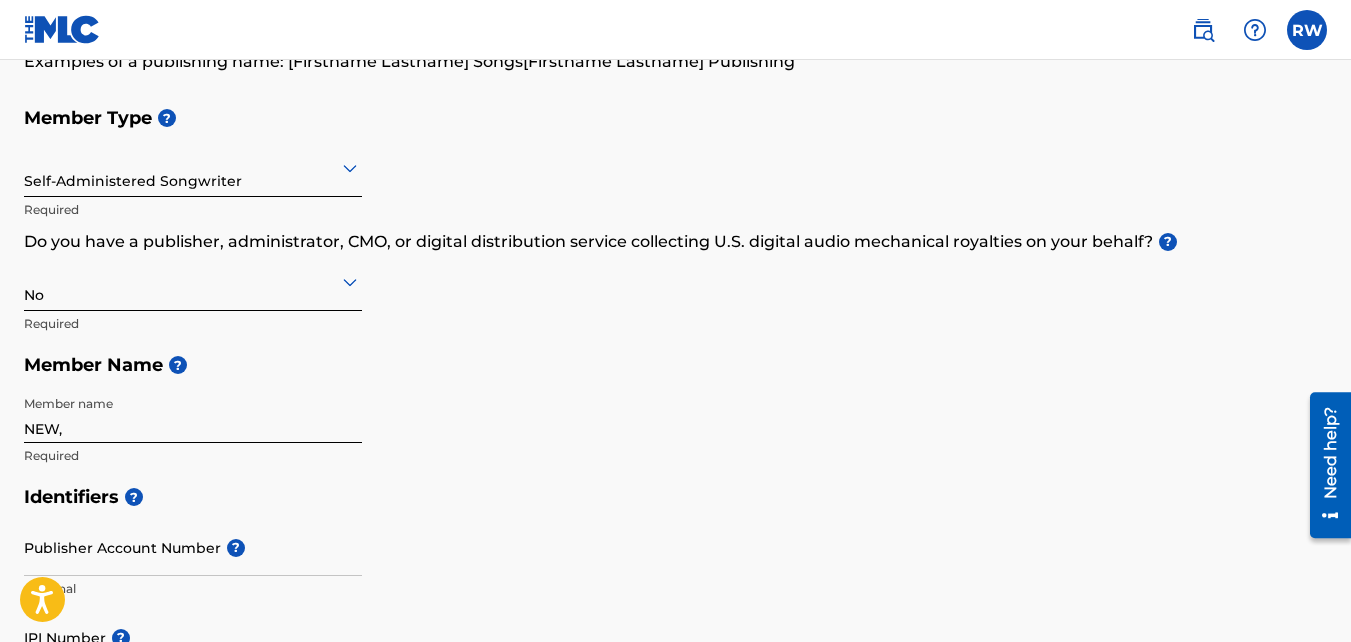 scroll, scrollTop: 188, scrollLeft: 0, axis: vertical 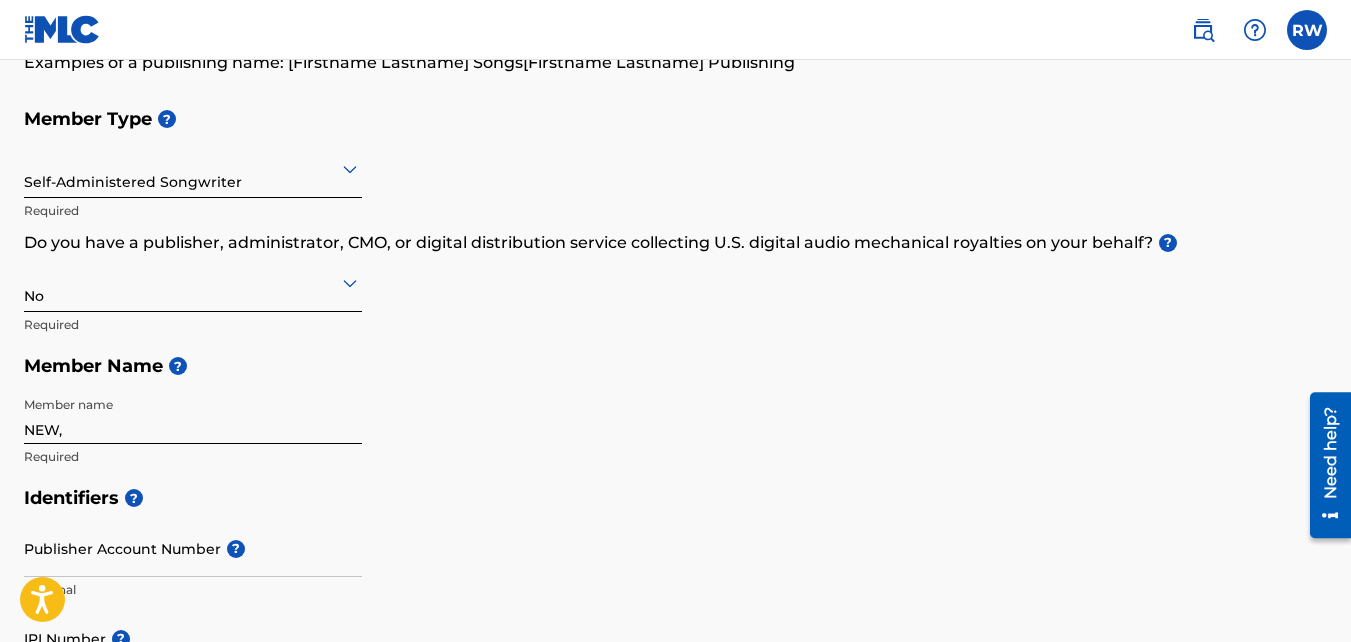 click on "NEW," at bounding box center [193, 415] 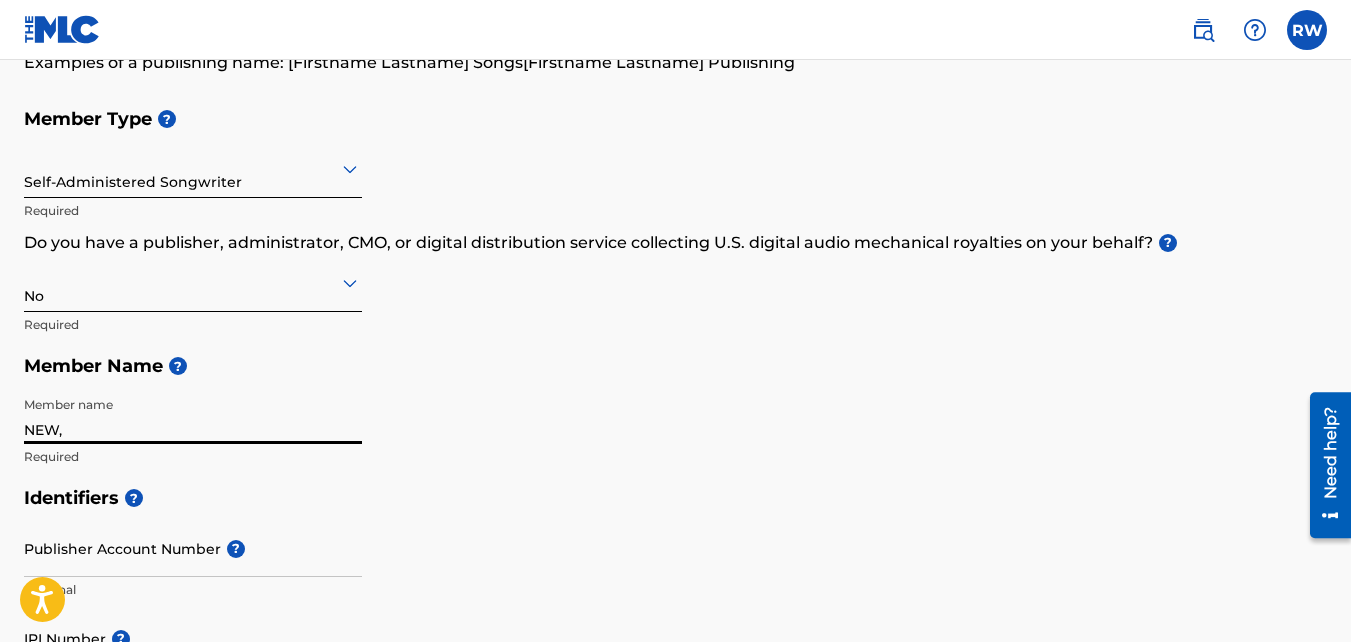 drag, startPoint x: 224, startPoint y: 426, endPoint x: 0, endPoint y: 441, distance: 224.50166 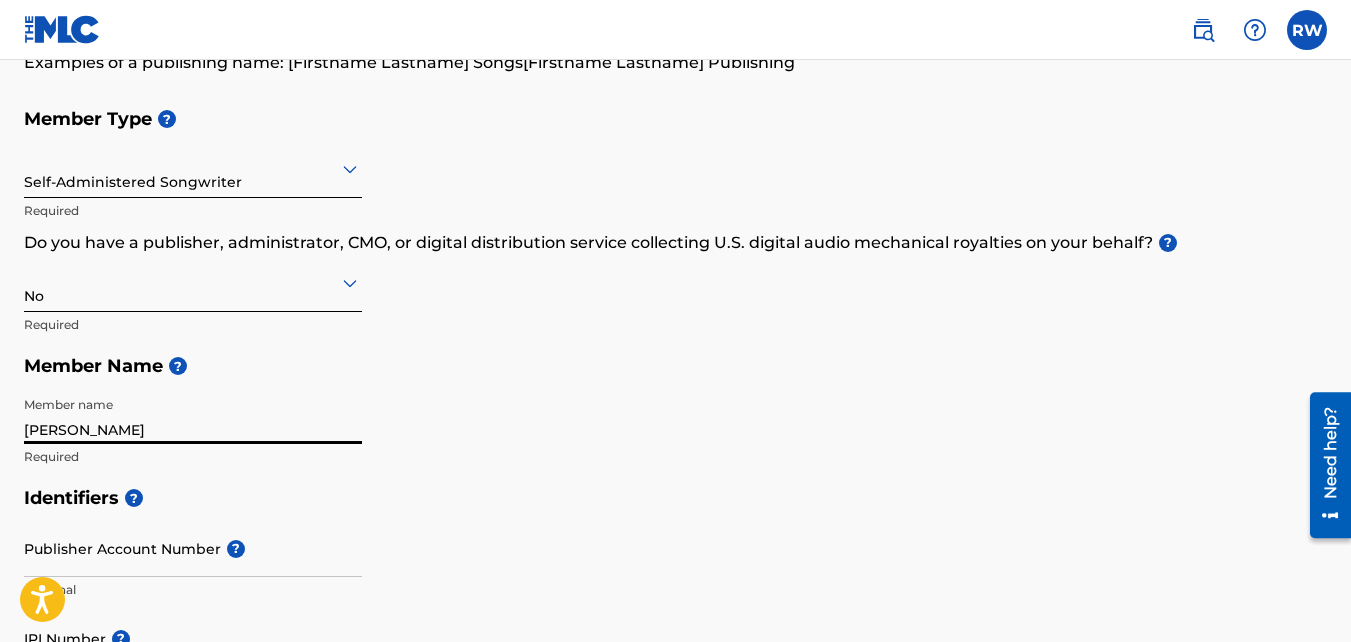 scroll, scrollTop: 331, scrollLeft: 0, axis: vertical 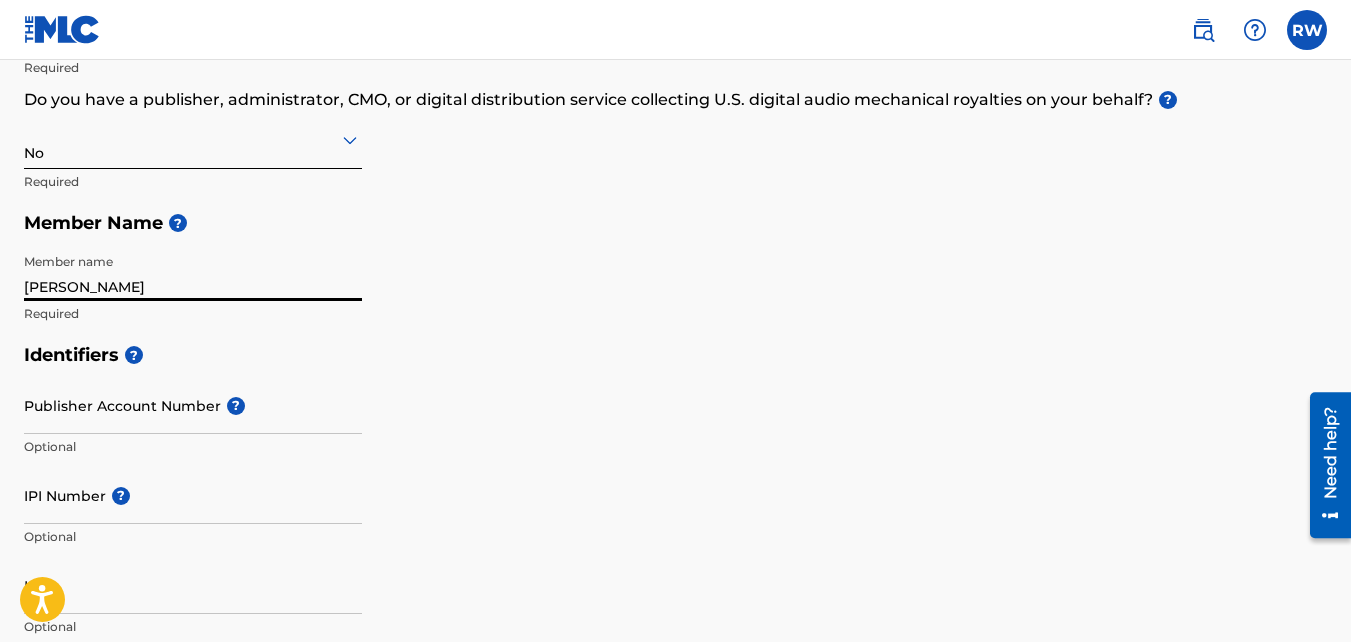 type on "[PERSON_NAME]" 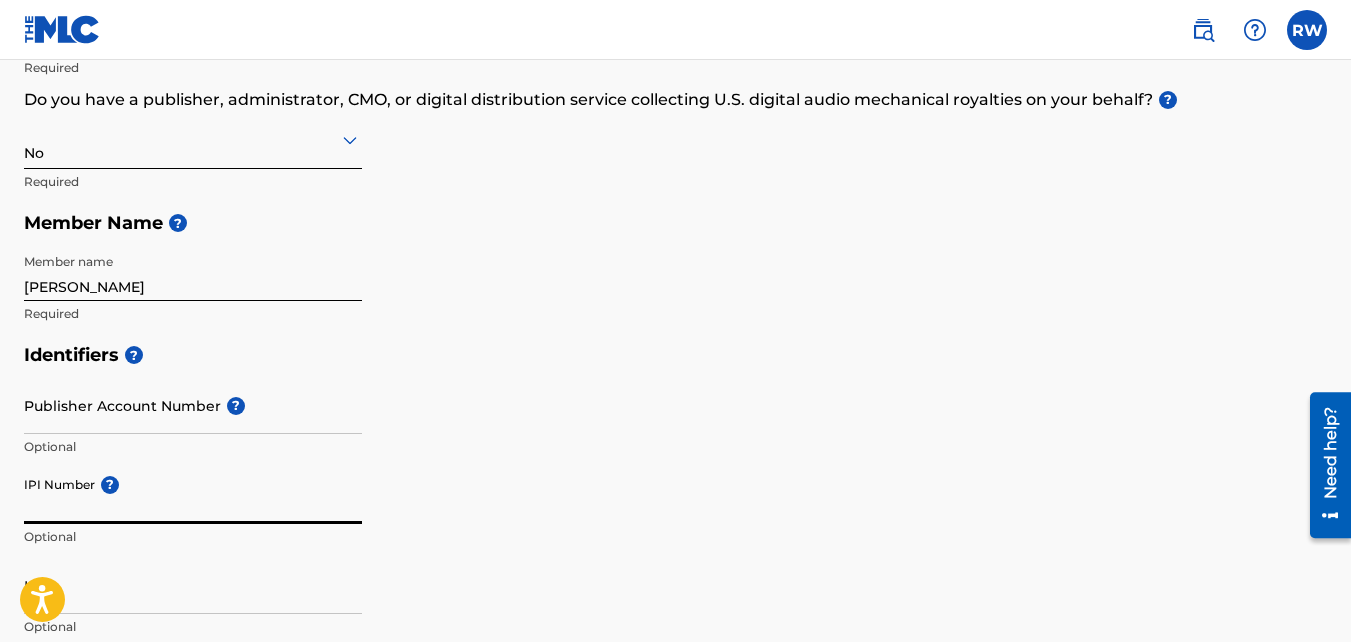 click on "IPI Number ?" at bounding box center (193, 495) 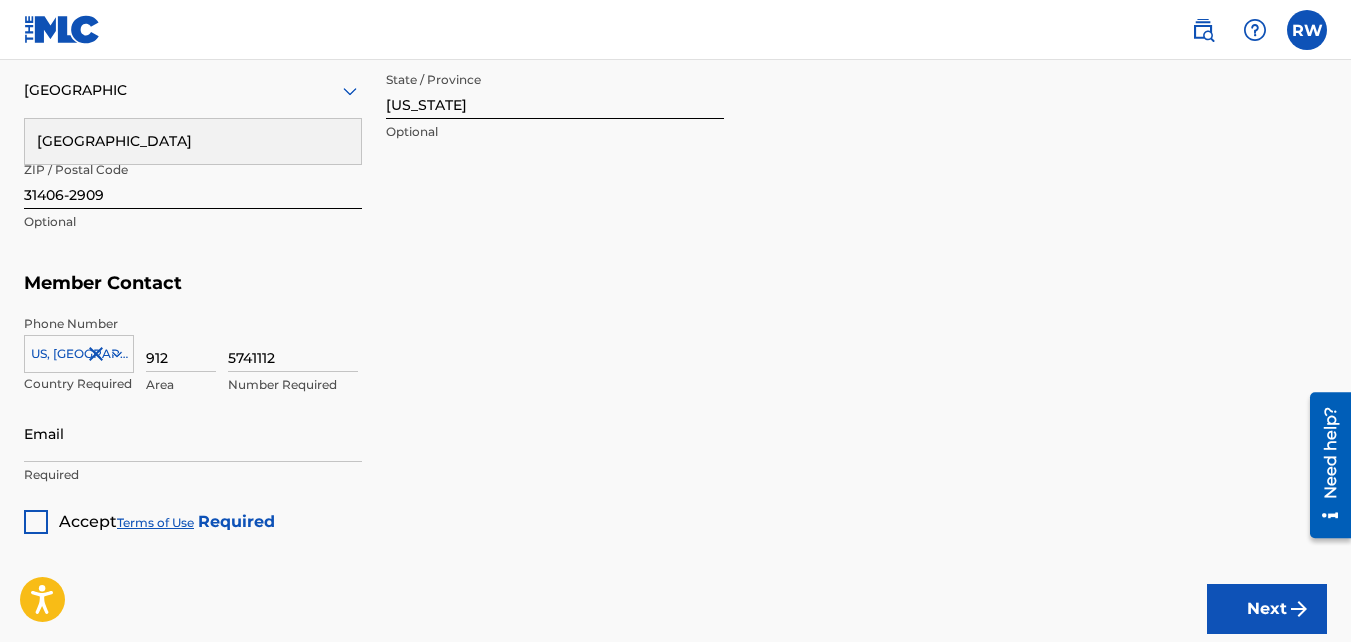 scroll, scrollTop: 1310, scrollLeft: 0, axis: vertical 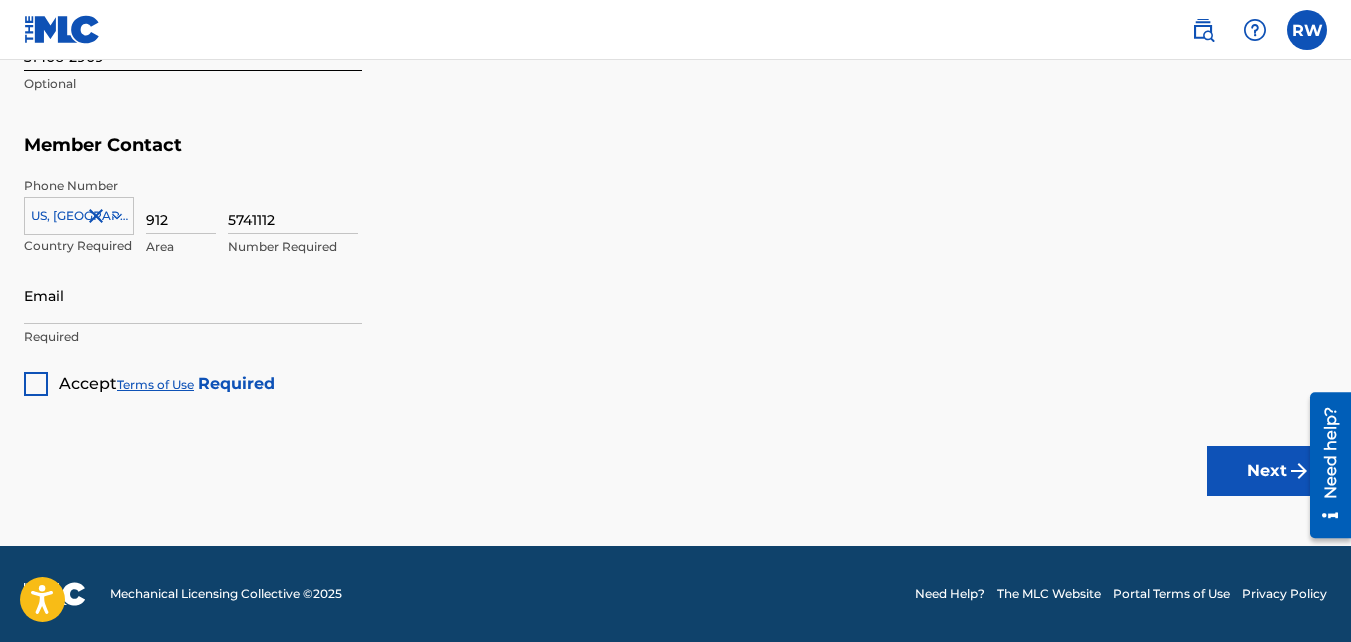 type on "01055969032" 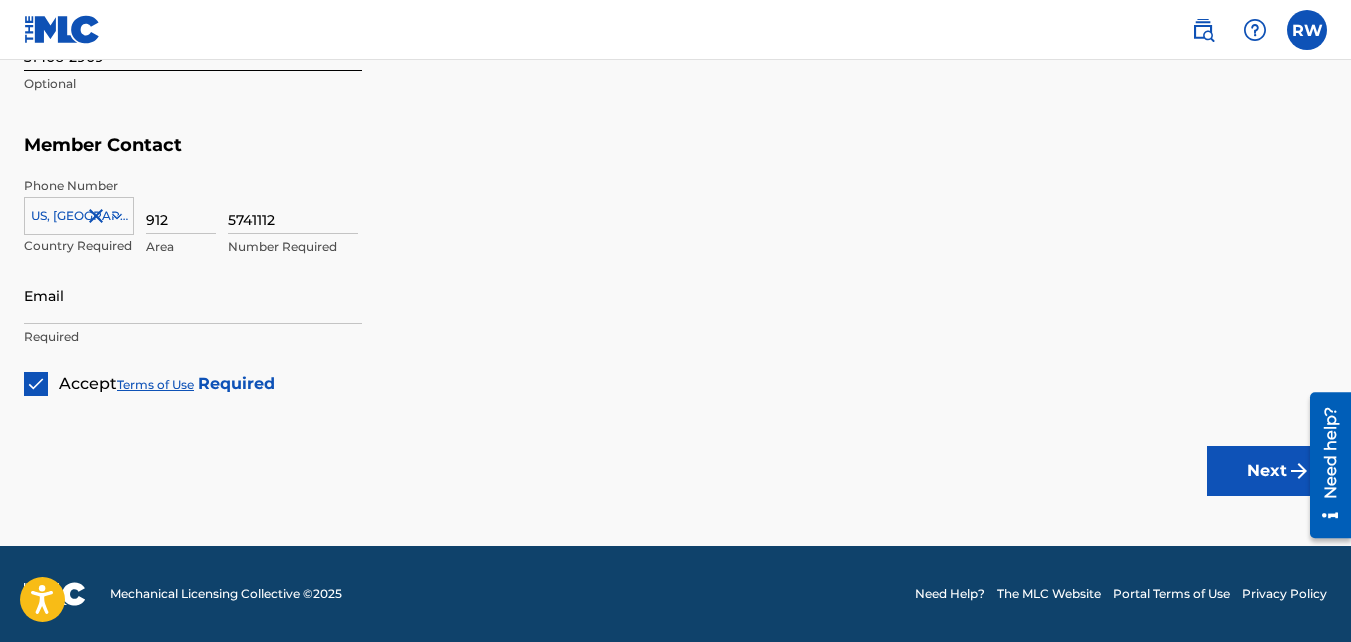 click on "Email" at bounding box center [193, 295] 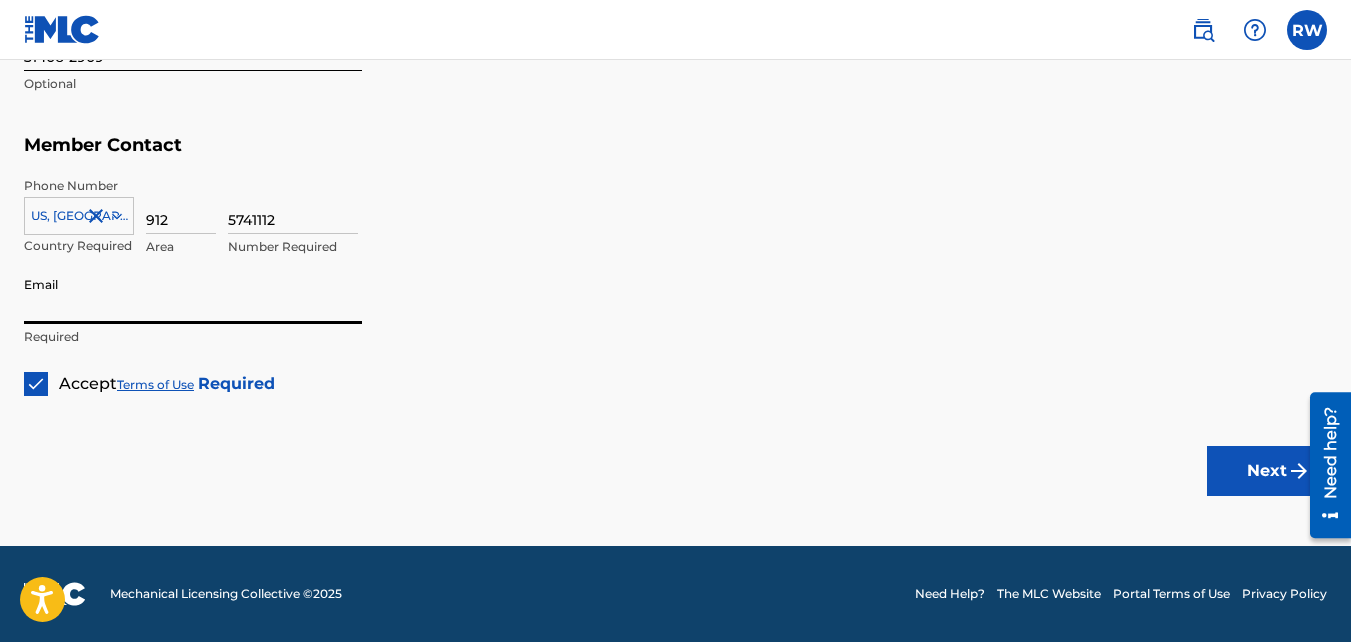 type on "[EMAIL_ADDRESS][DOMAIN_NAME]" 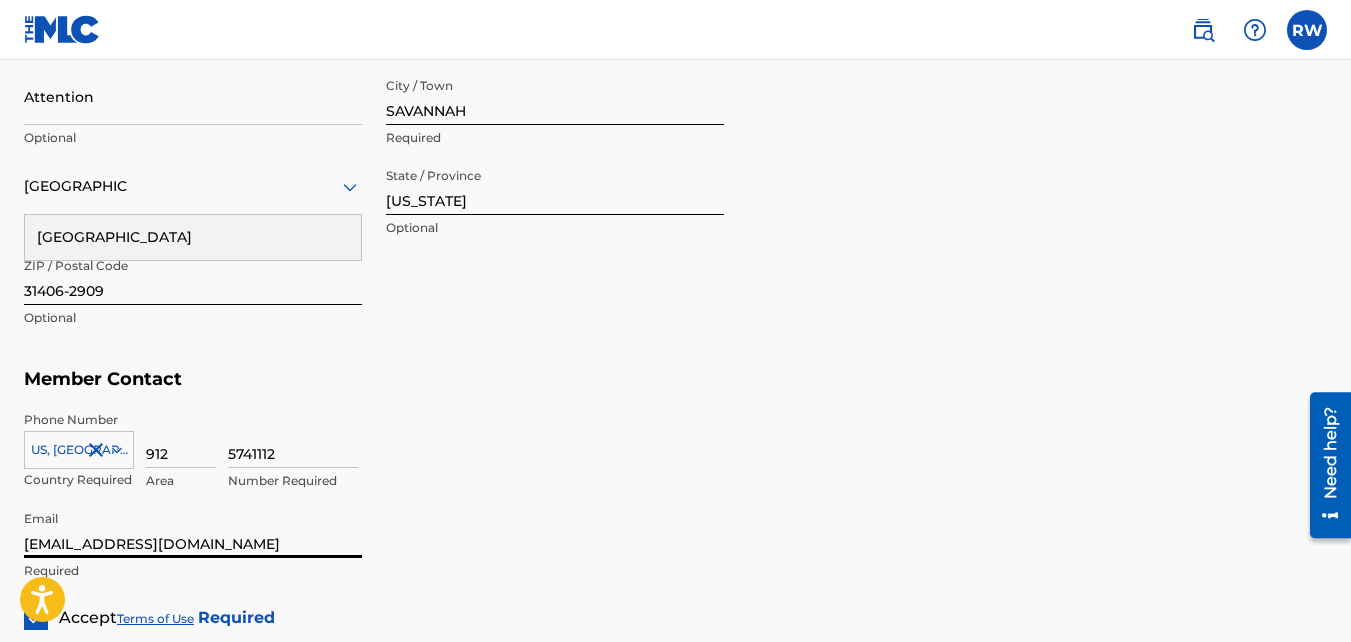 scroll, scrollTop: 1310, scrollLeft: 0, axis: vertical 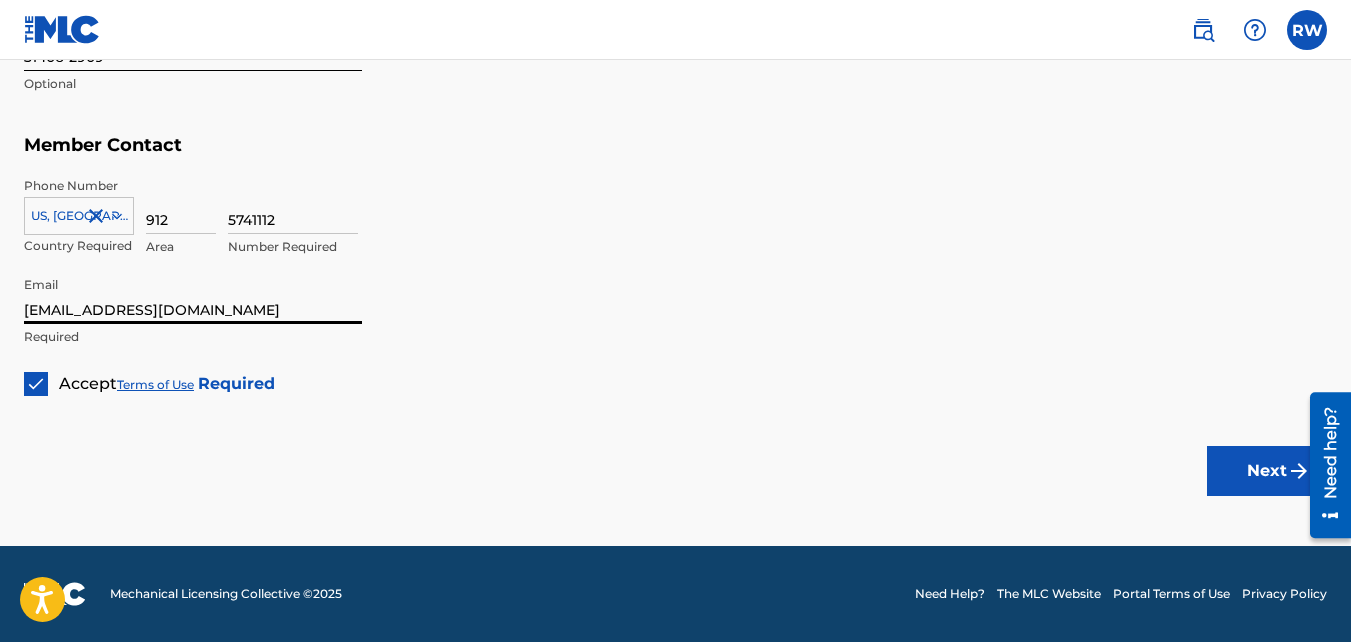 click on "Next" at bounding box center (1267, 471) 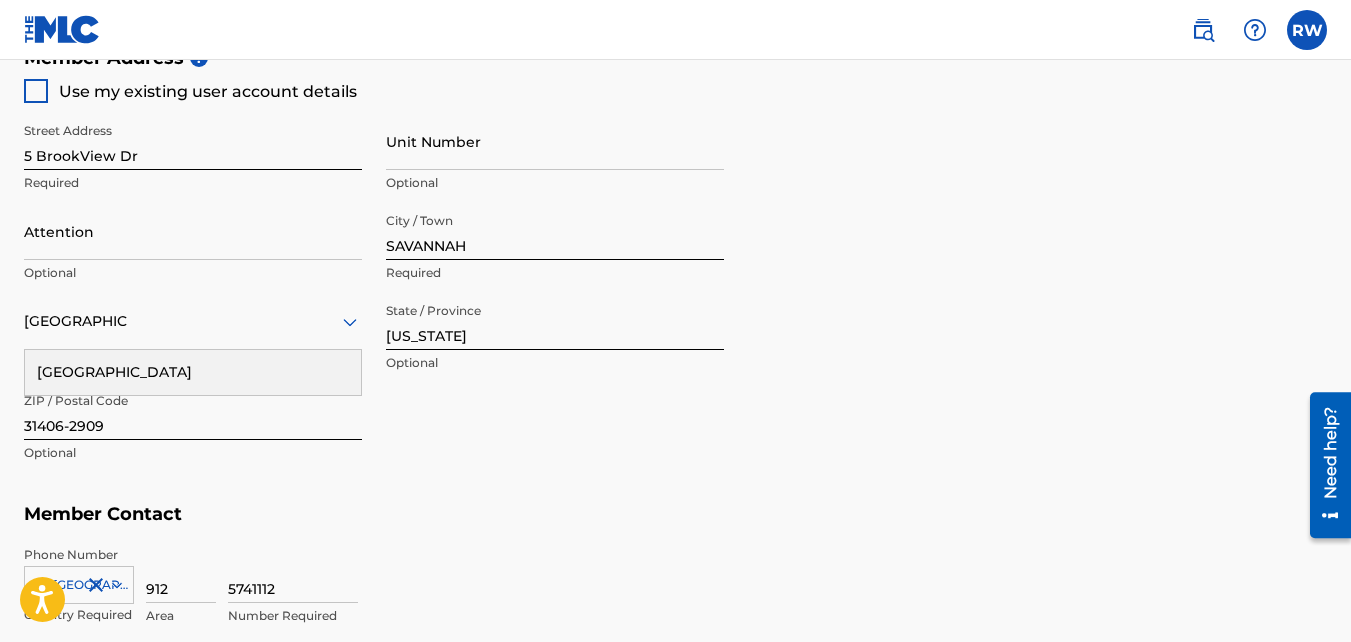scroll, scrollTop: 1310, scrollLeft: 0, axis: vertical 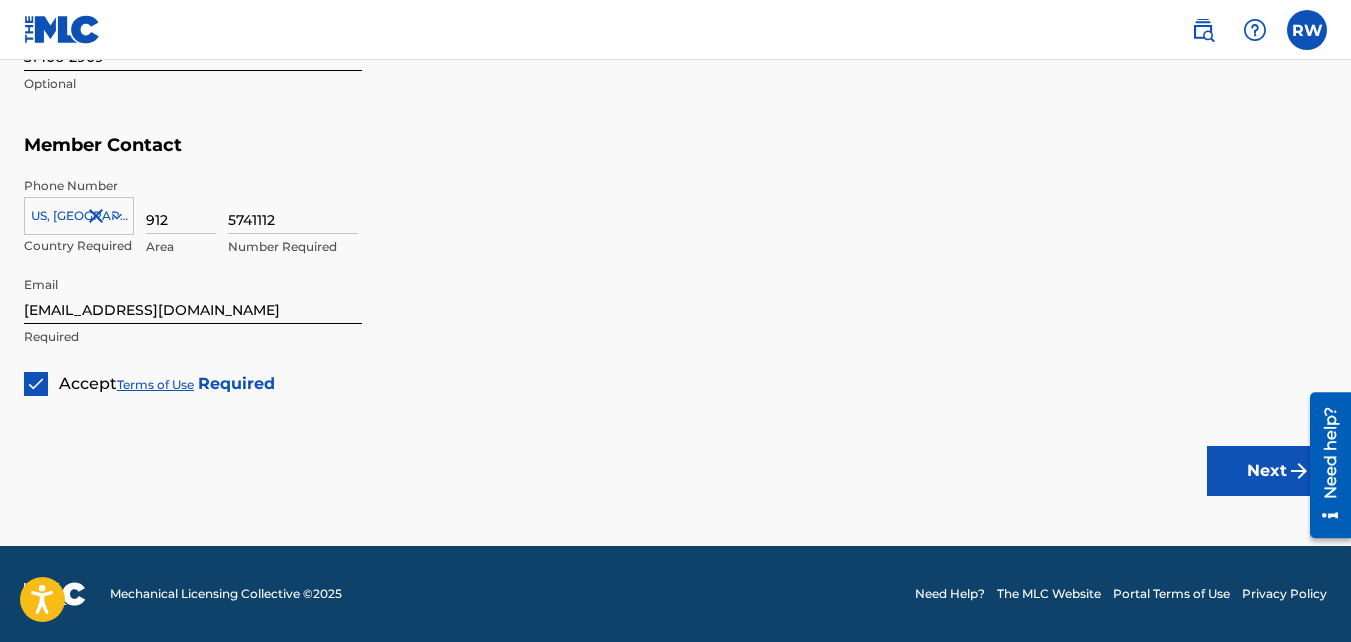 type 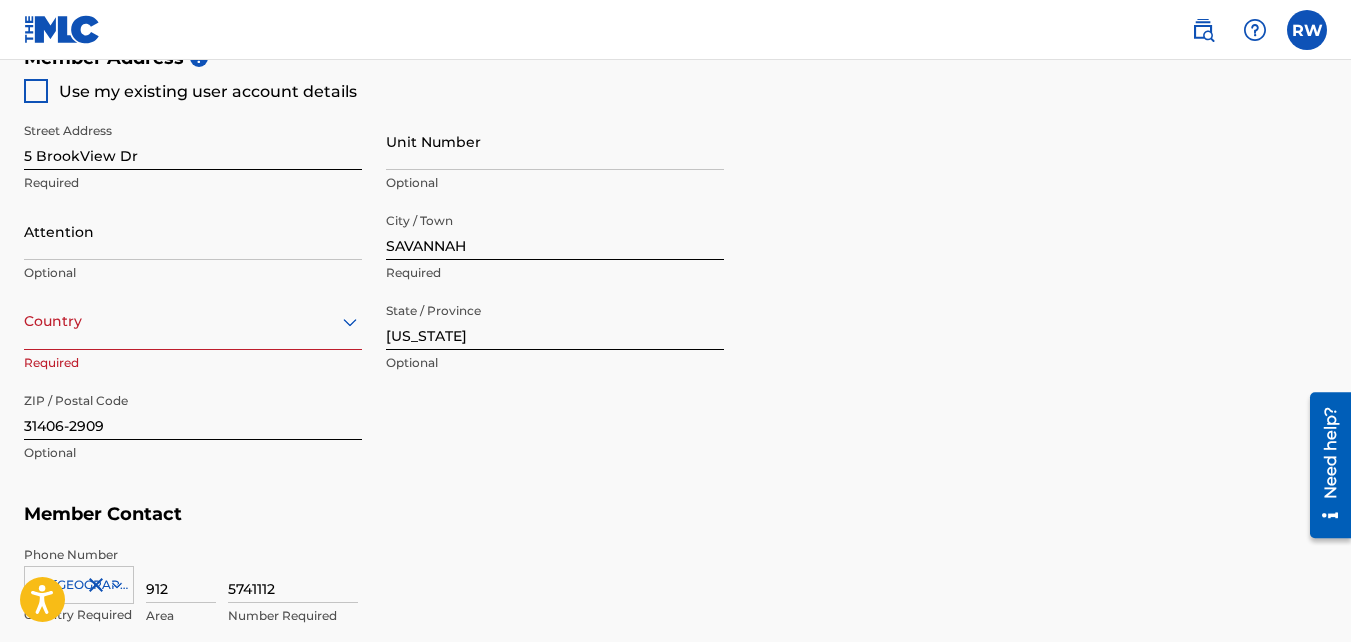 click on "Country" at bounding box center [193, 321] 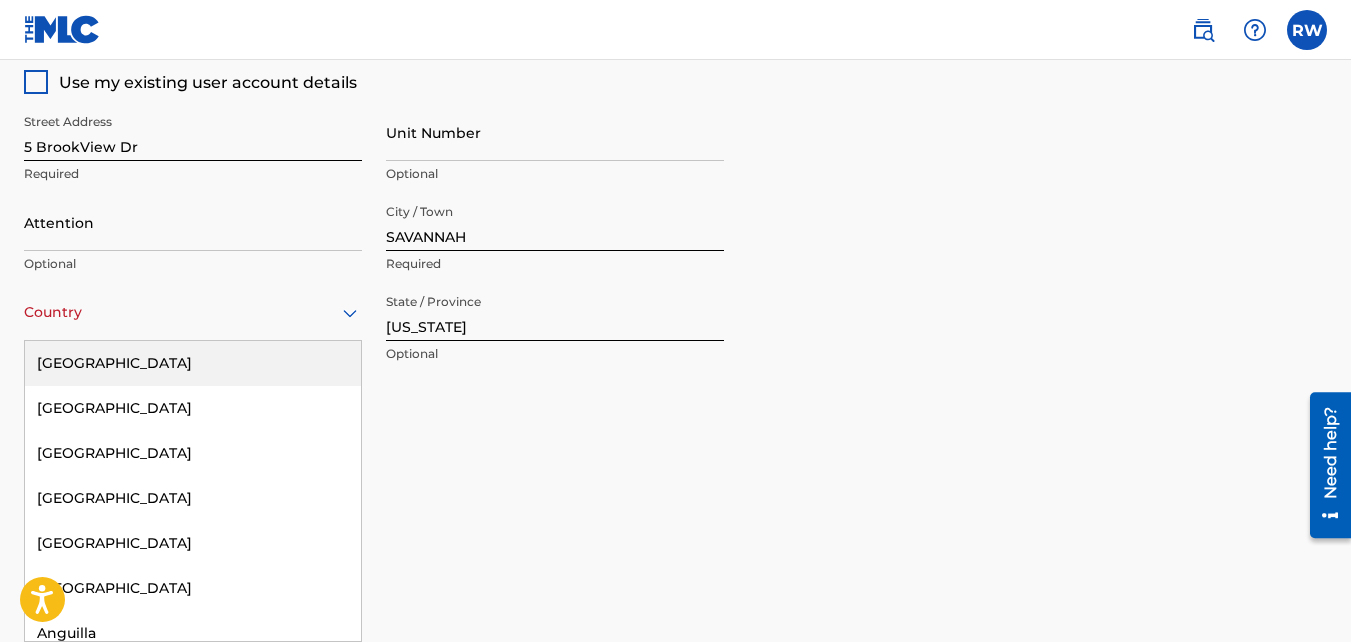 click on "[GEOGRAPHIC_DATA]" at bounding box center [193, 363] 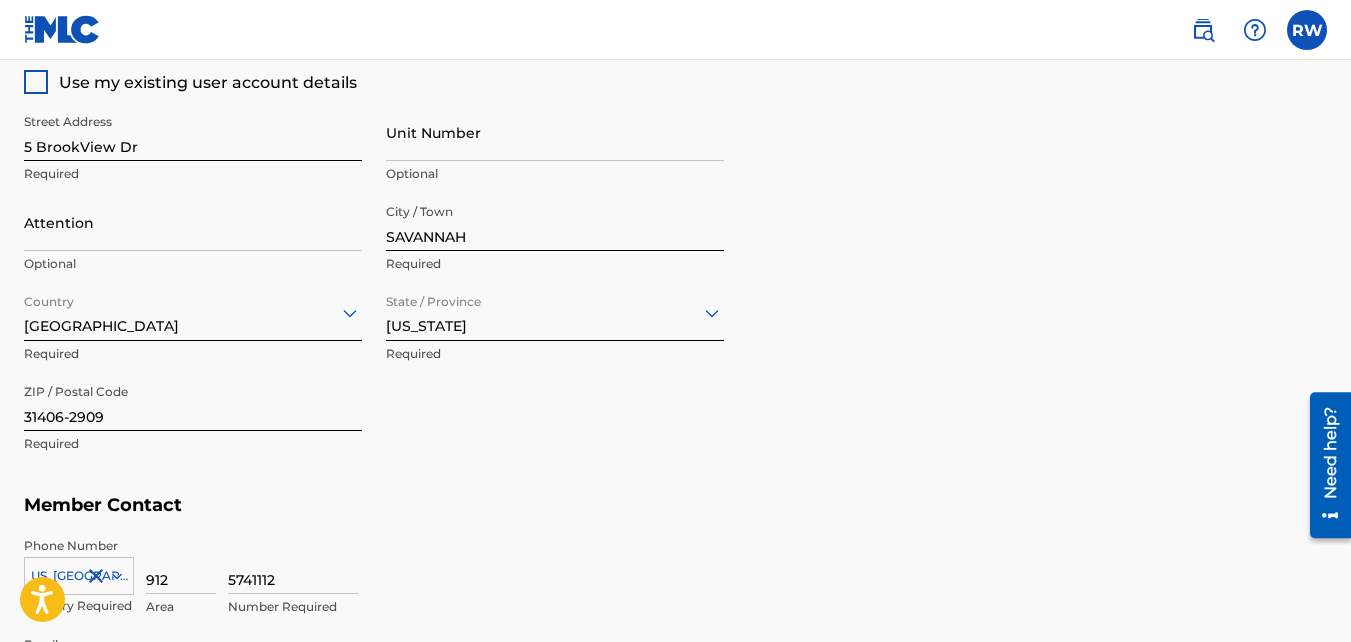scroll, scrollTop: 1310, scrollLeft: 0, axis: vertical 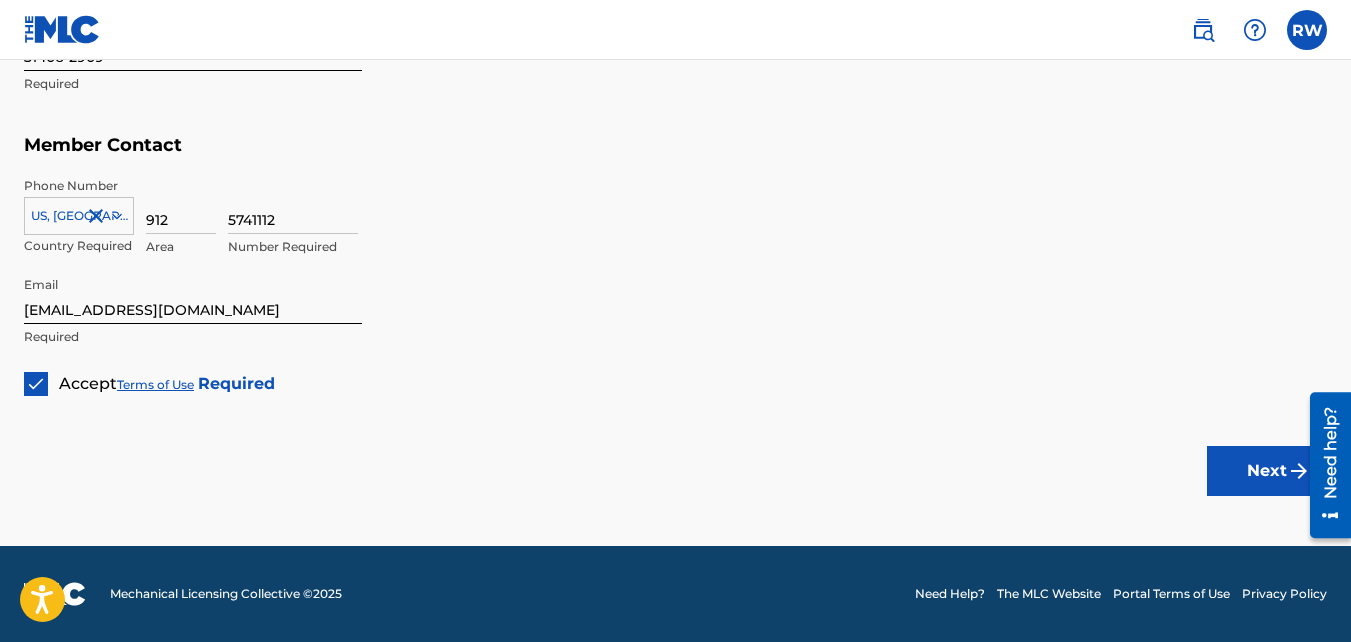 click on "Next" at bounding box center (1267, 471) 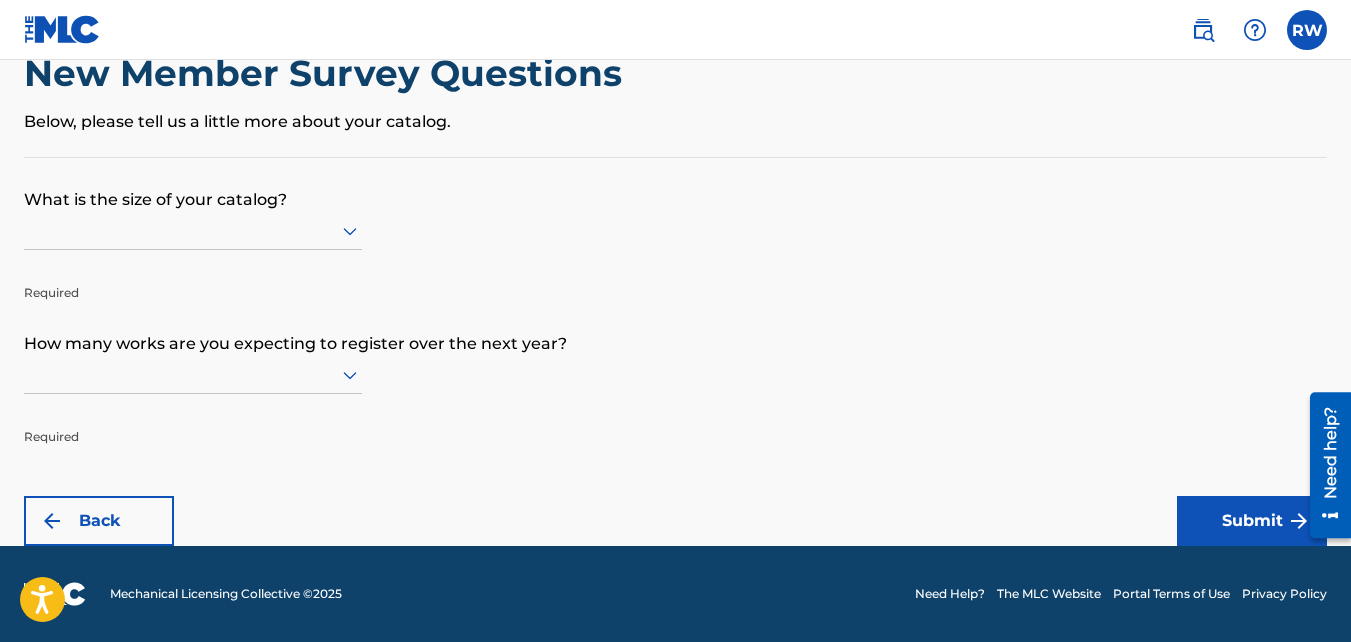 scroll, scrollTop: 0, scrollLeft: 0, axis: both 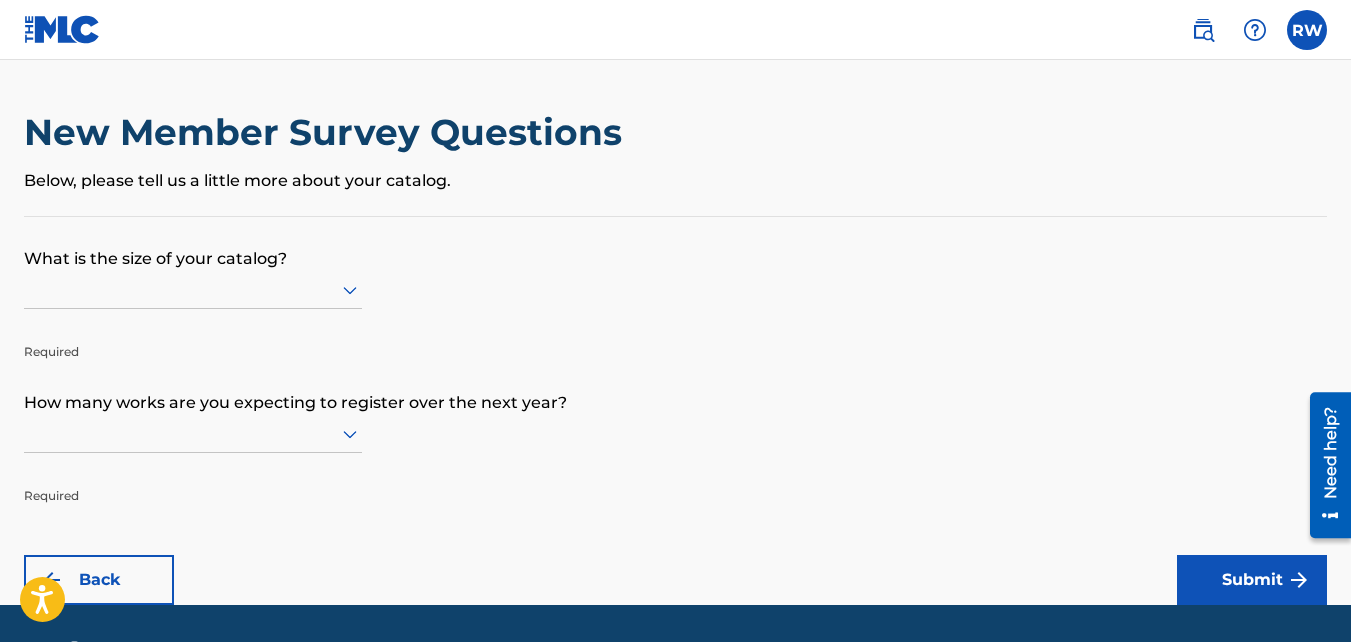 click at bounding box center [193, 289] 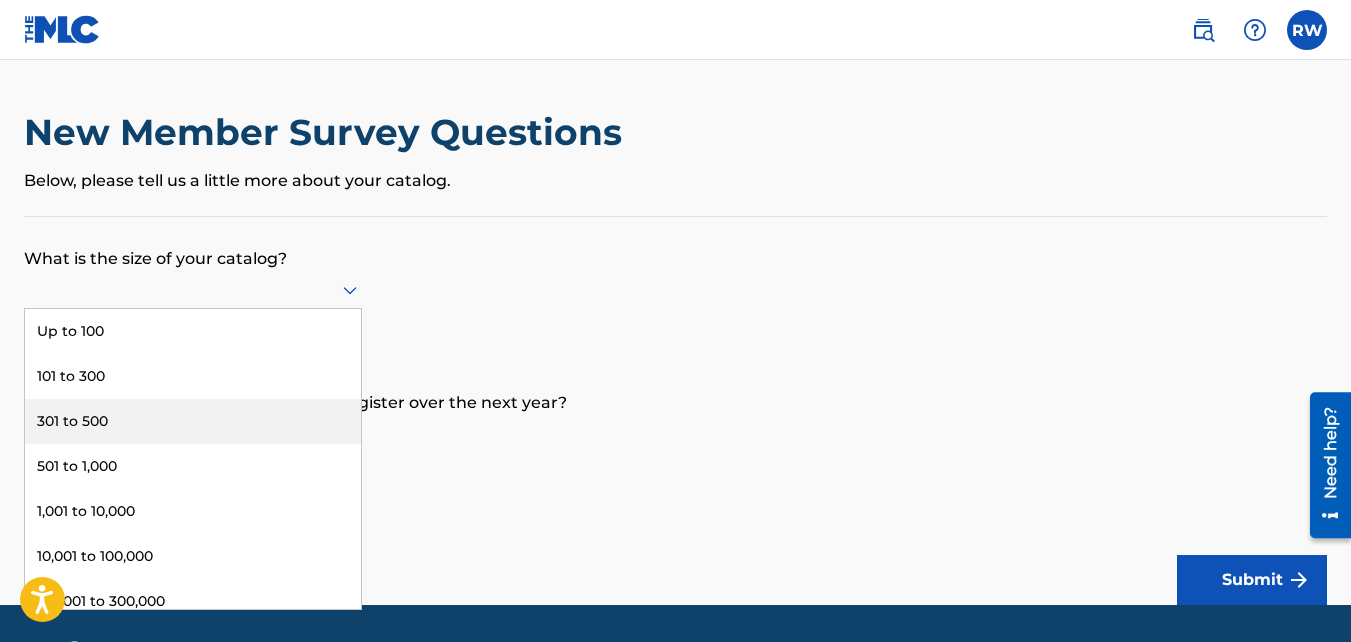 click on "301 to 500" at bounding box center (193, 421) 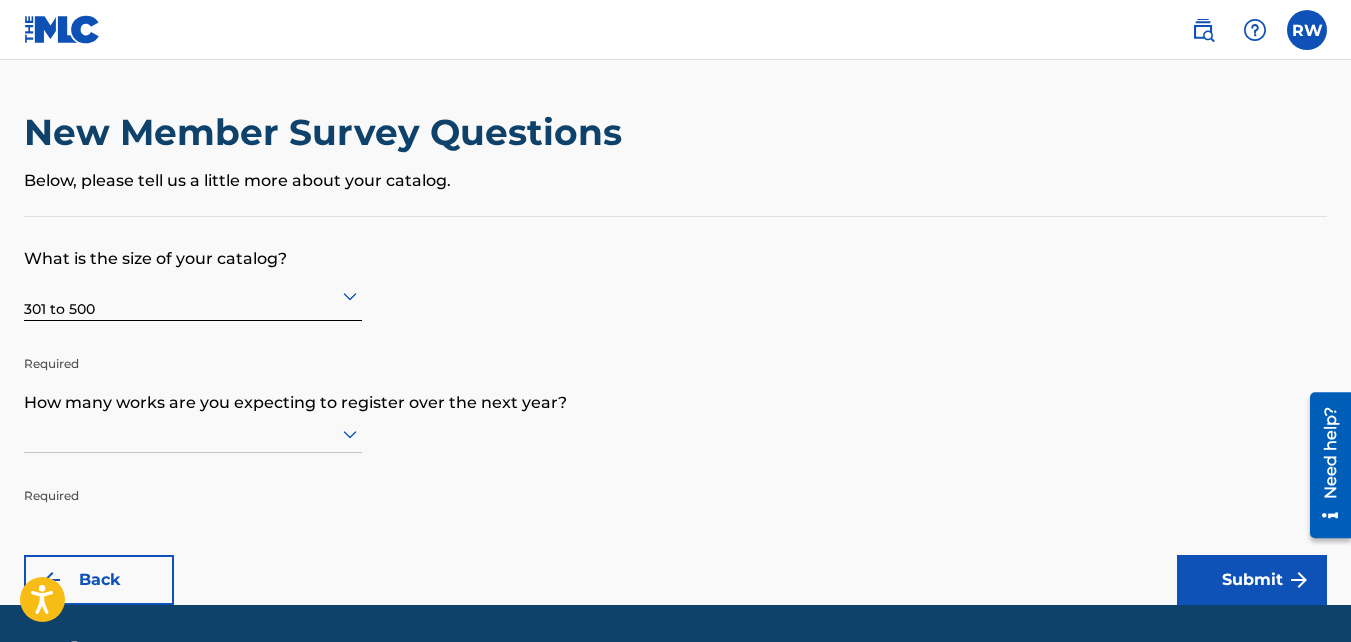 scroll, scrollTop: 59, scrollLeft: 0, axis: vertical 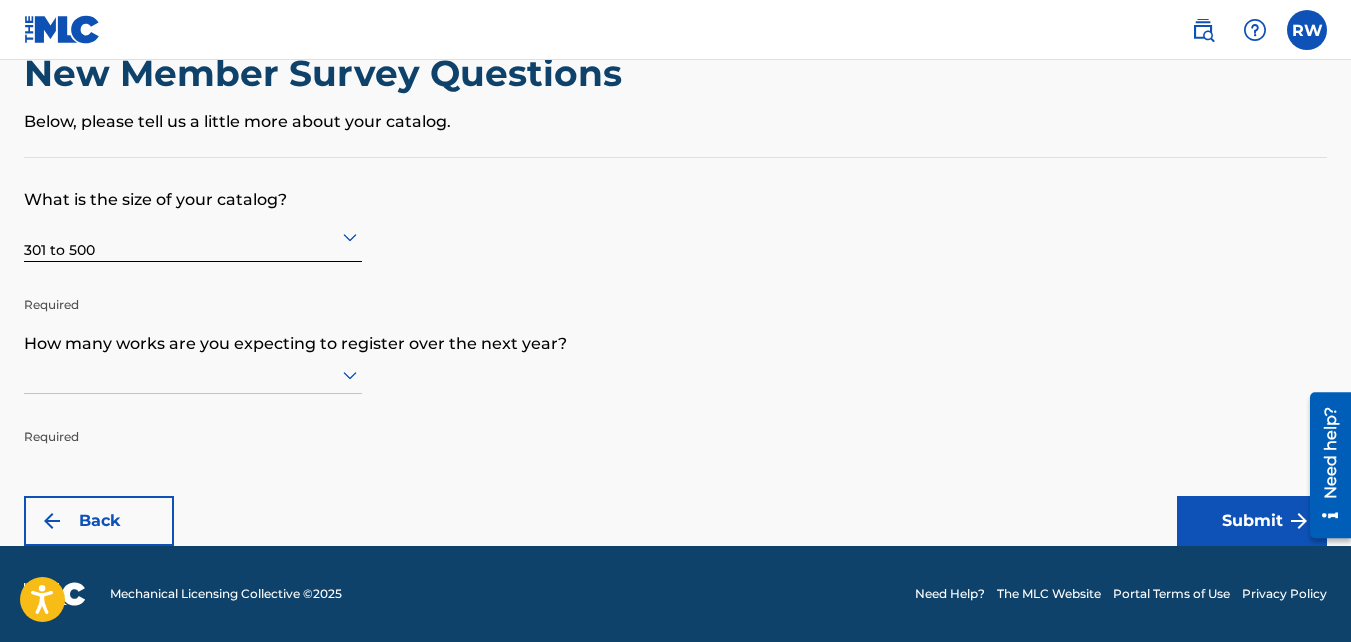 click at bounding box center [193, 375] 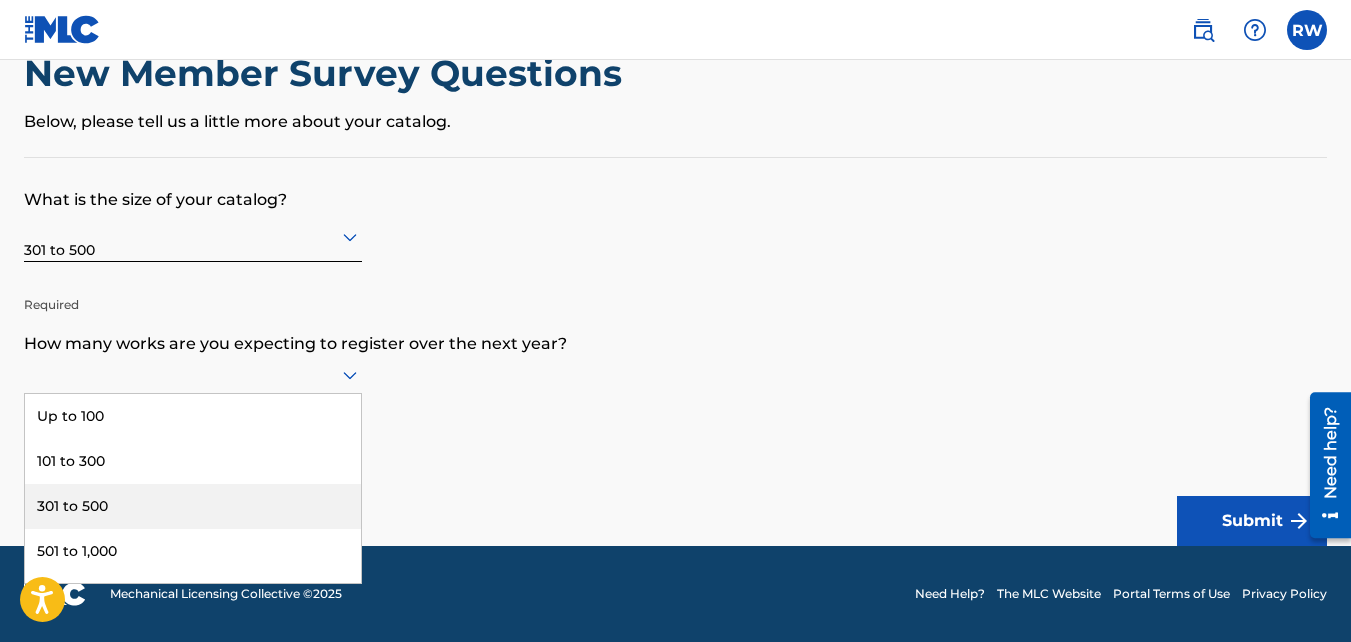click on "301 to 500" at bounding box center (193, 506) 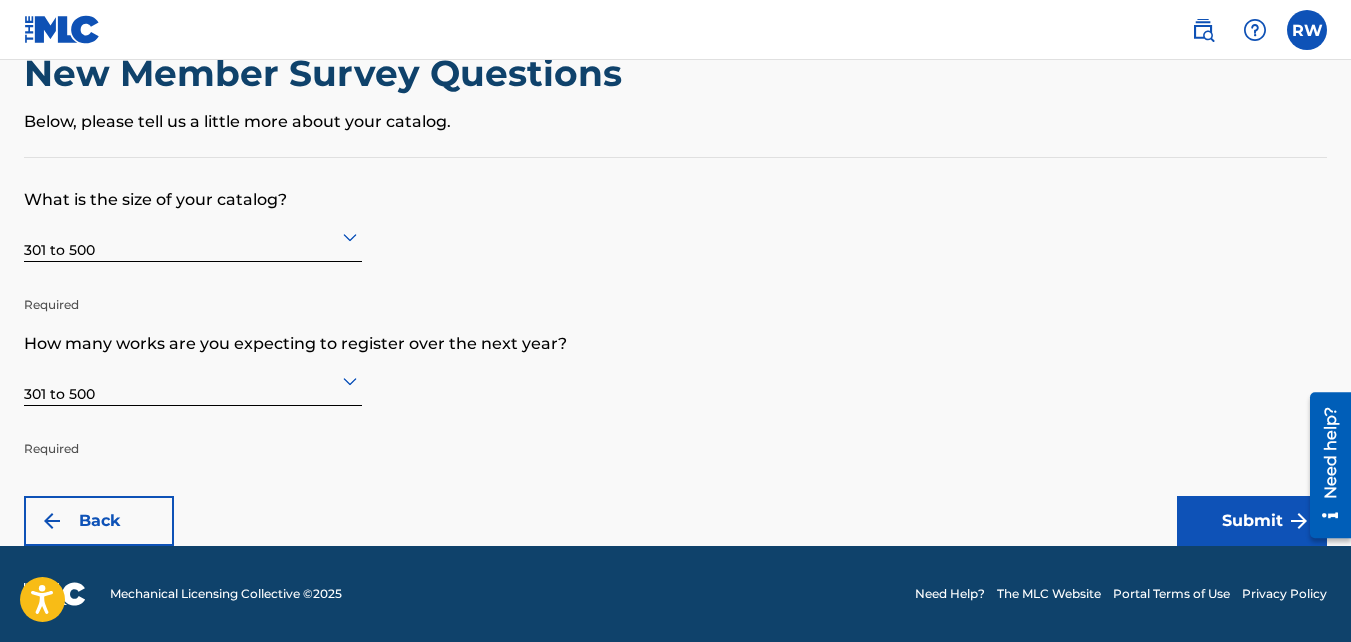 click on "Submit" at bounding box center (1252, 521) 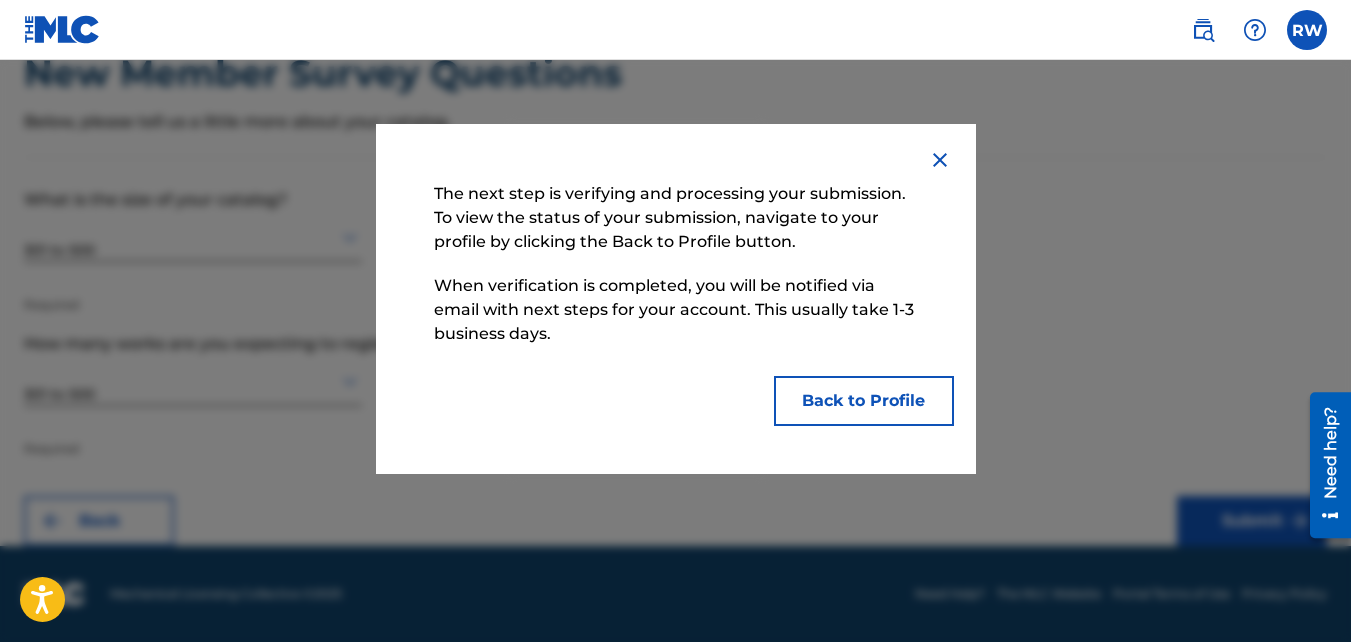 click on "Back to Profile" at bounding box center [864, 401] 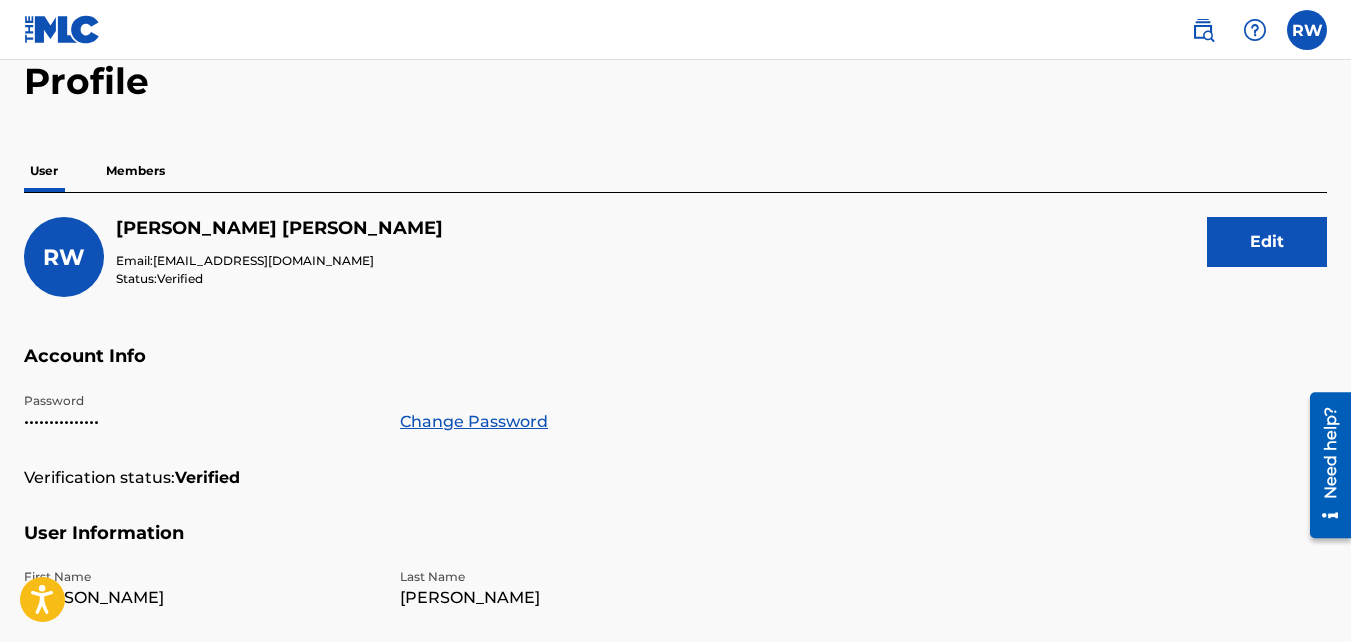 scroll, scrollTop: 94, scrollLeft: 0, axis: vertical 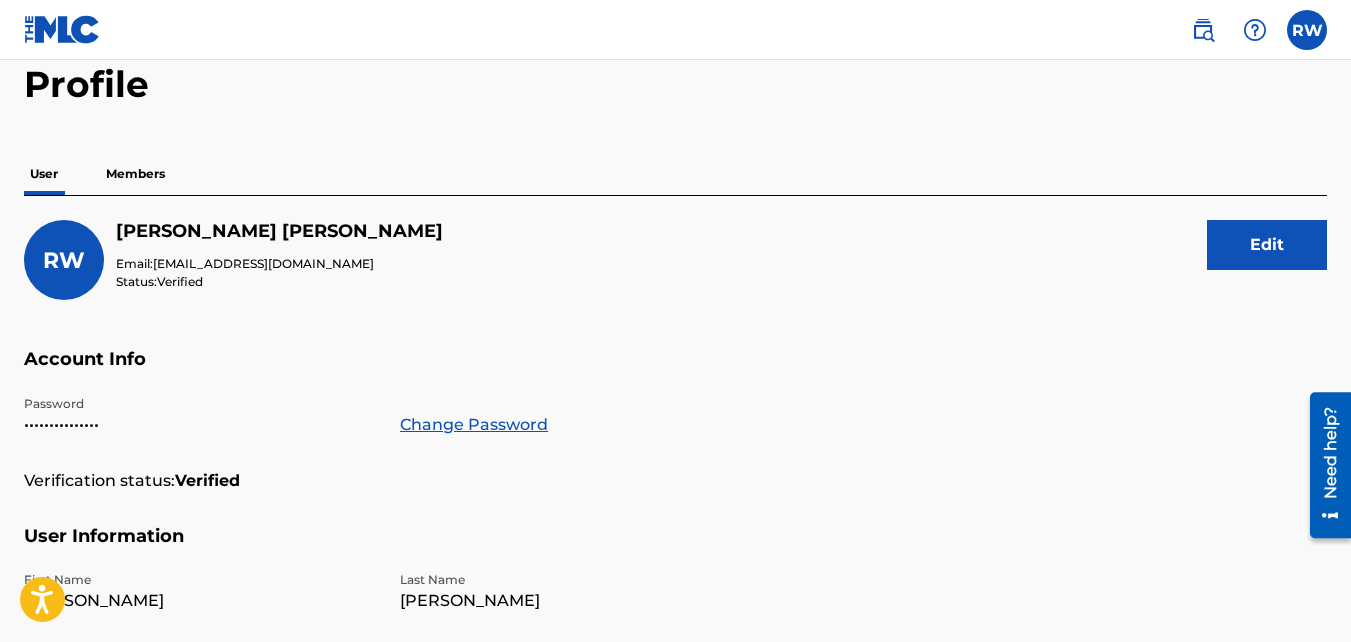 click on "User Information" at bounding box center (675, 548) 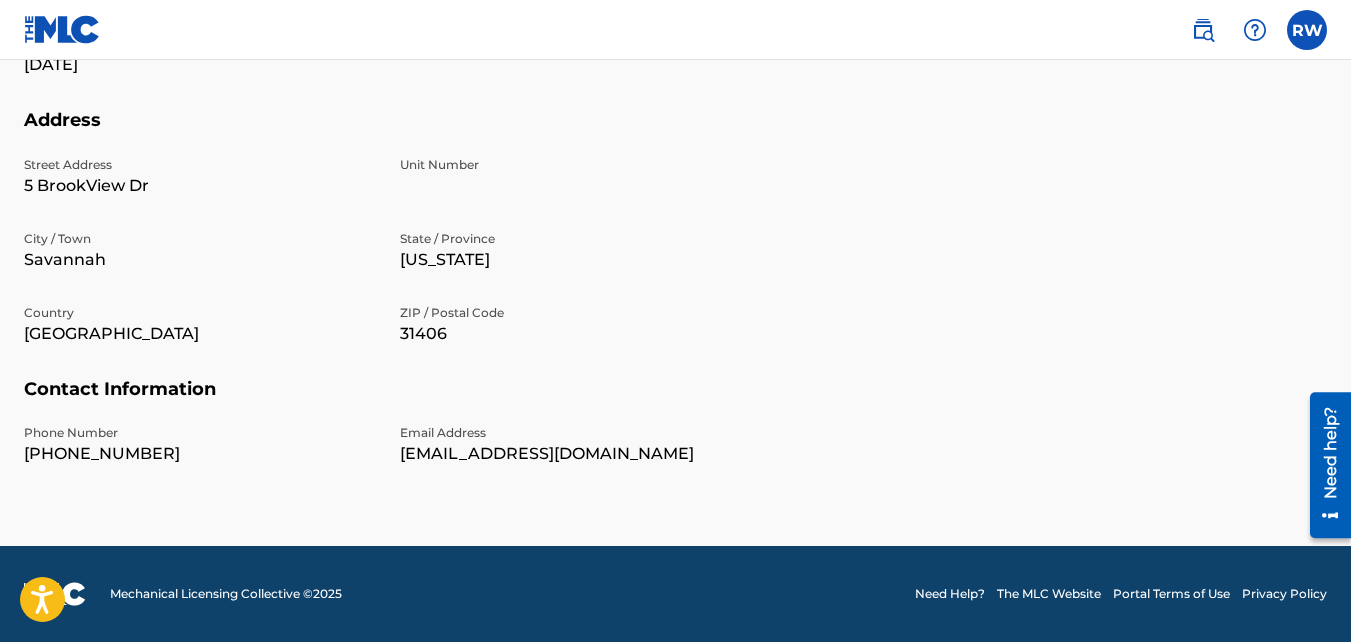 scroll, scrollTop: 0, scrollLeft: 0, axis: both 